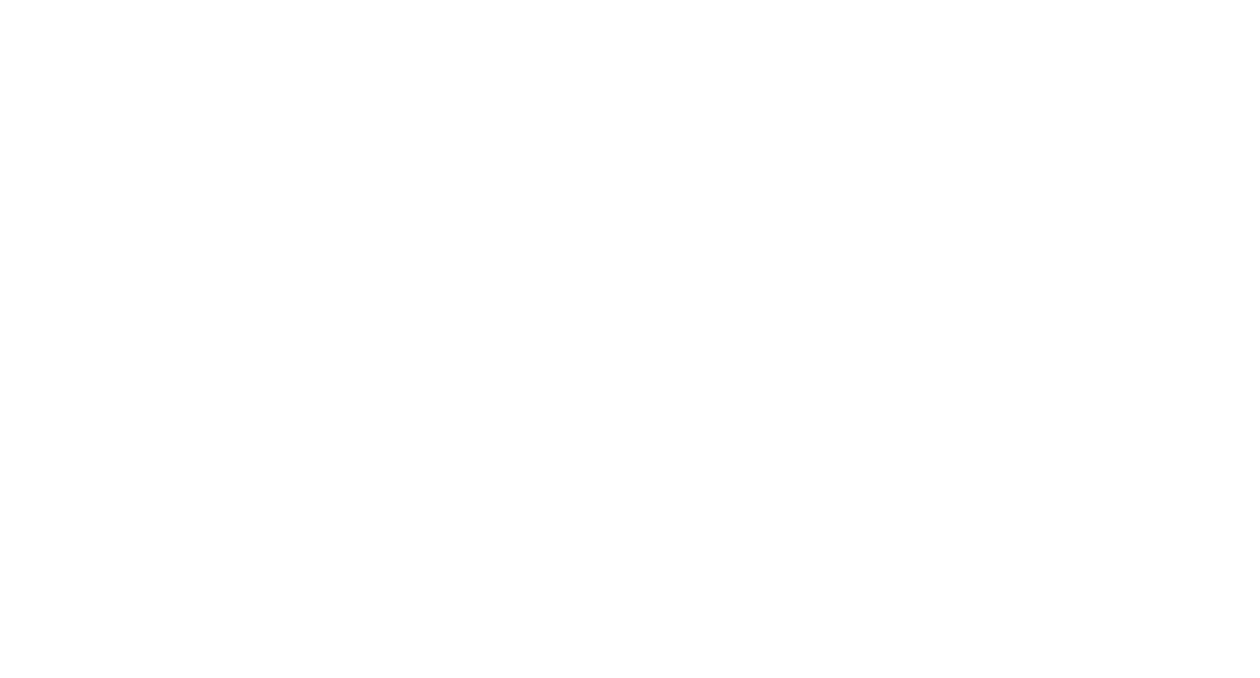 scroll, scrollTop: 0, scrollLeft: 0, axis: both 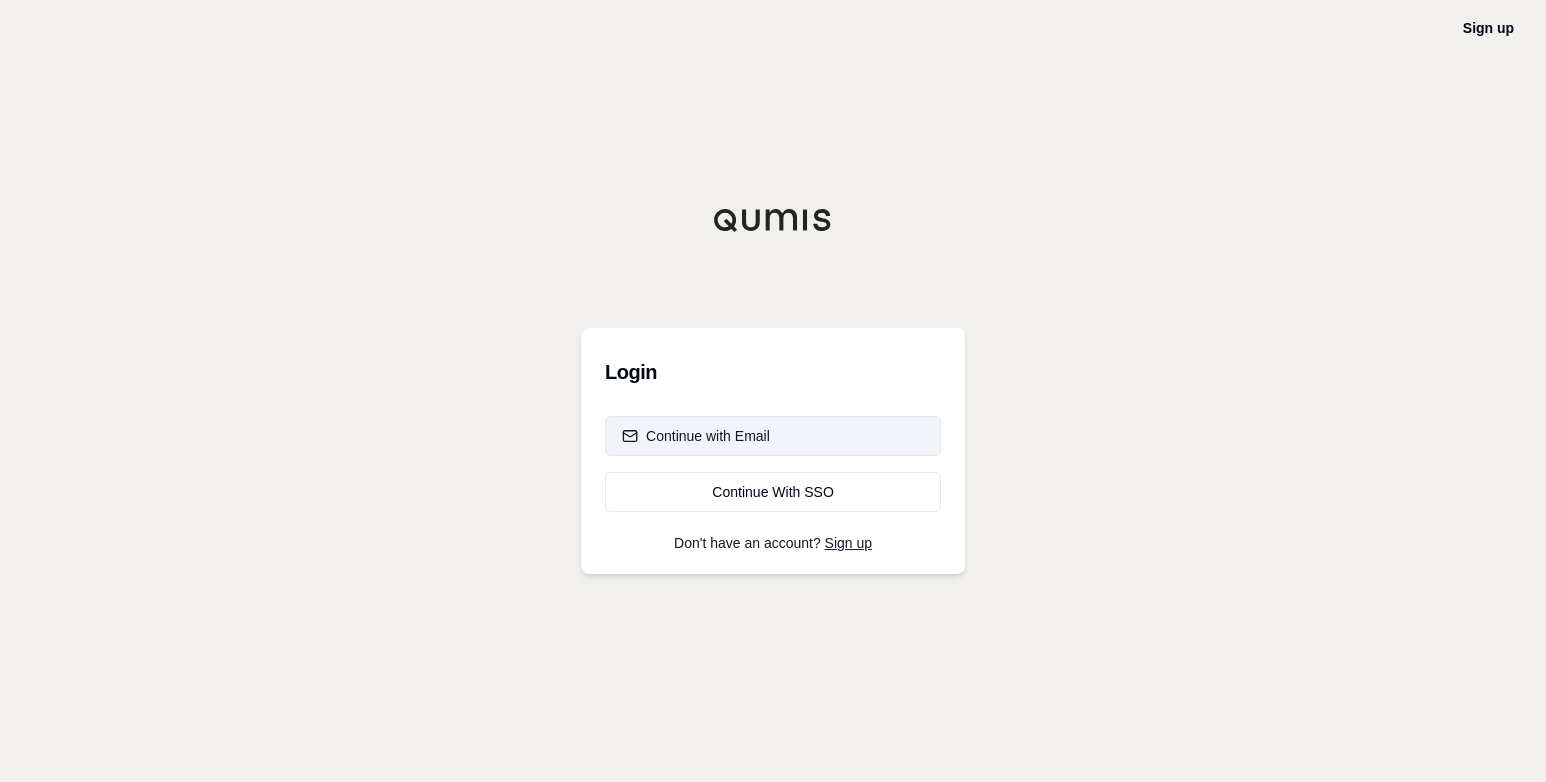 click on "Continue with Email" at bounding box center [696, 436] 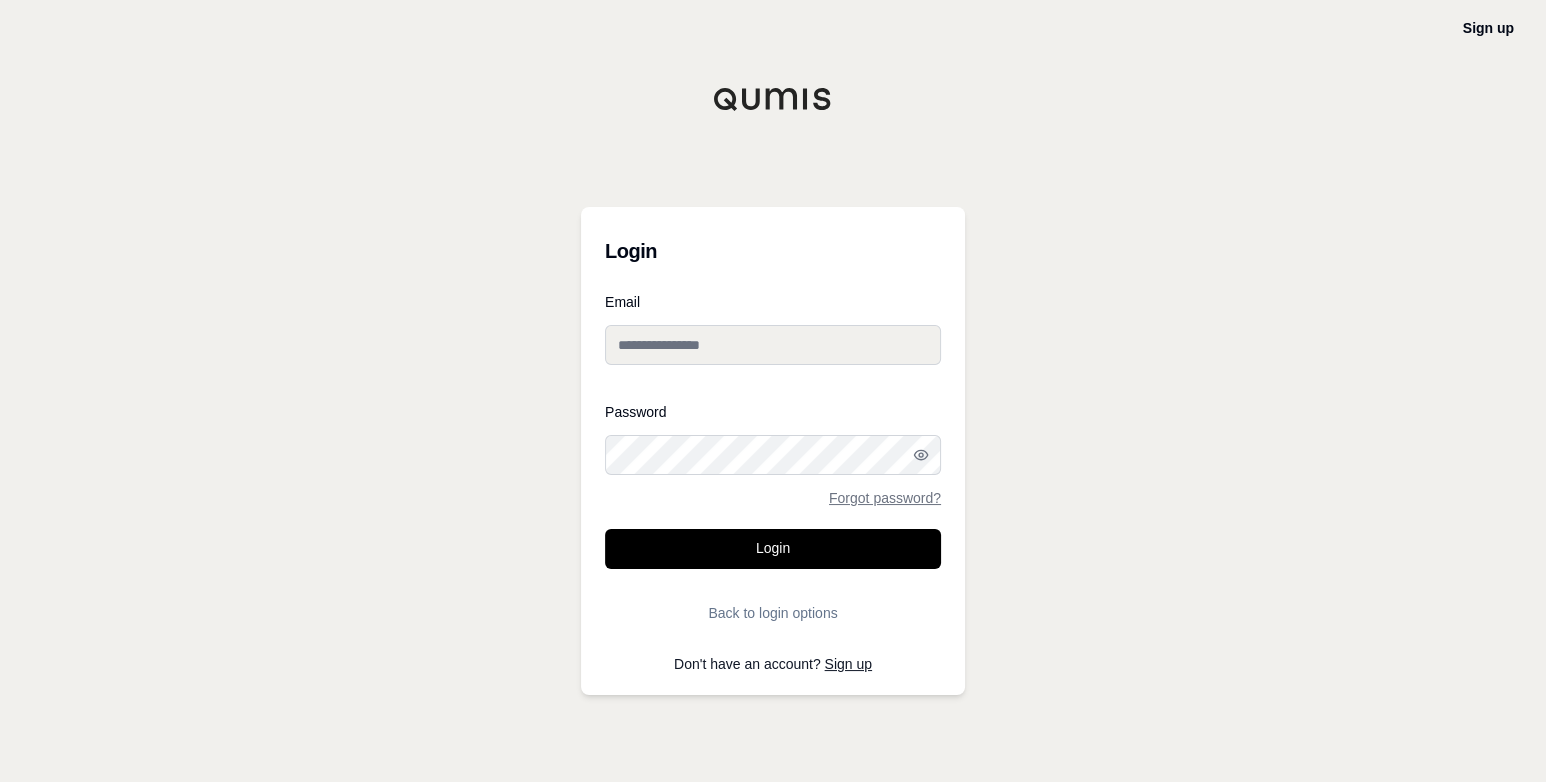 click on "Email" at bounding box center [773, 345] 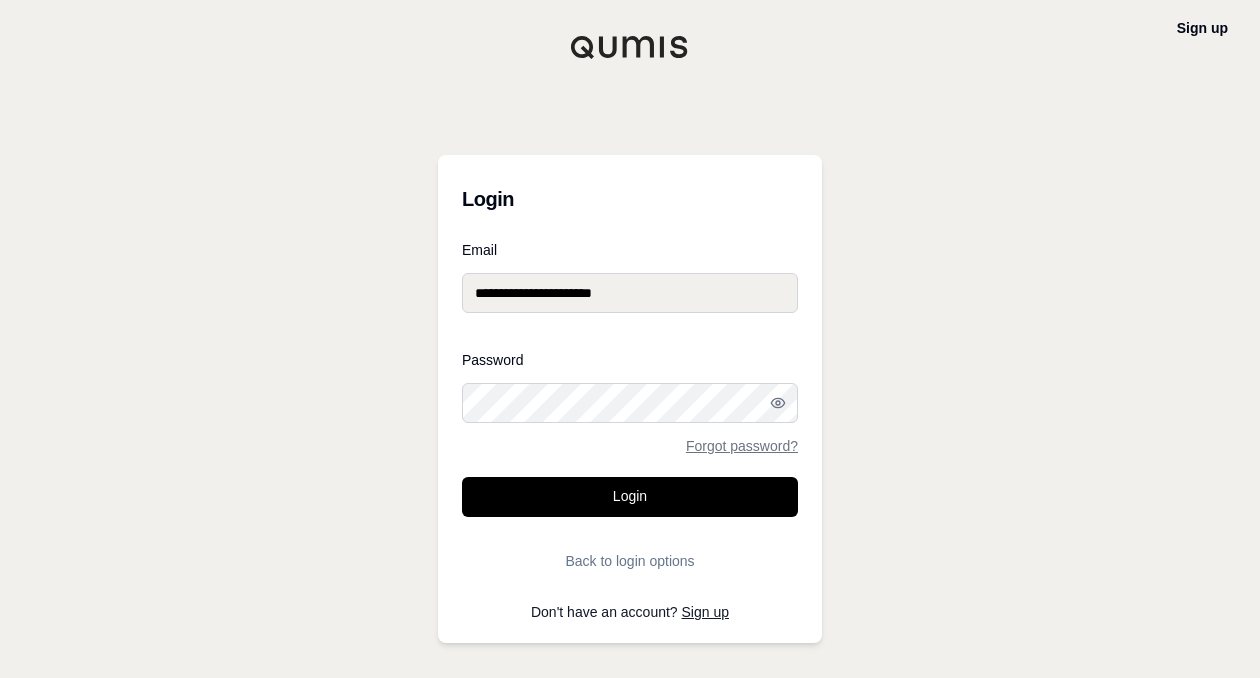 type on "**********" 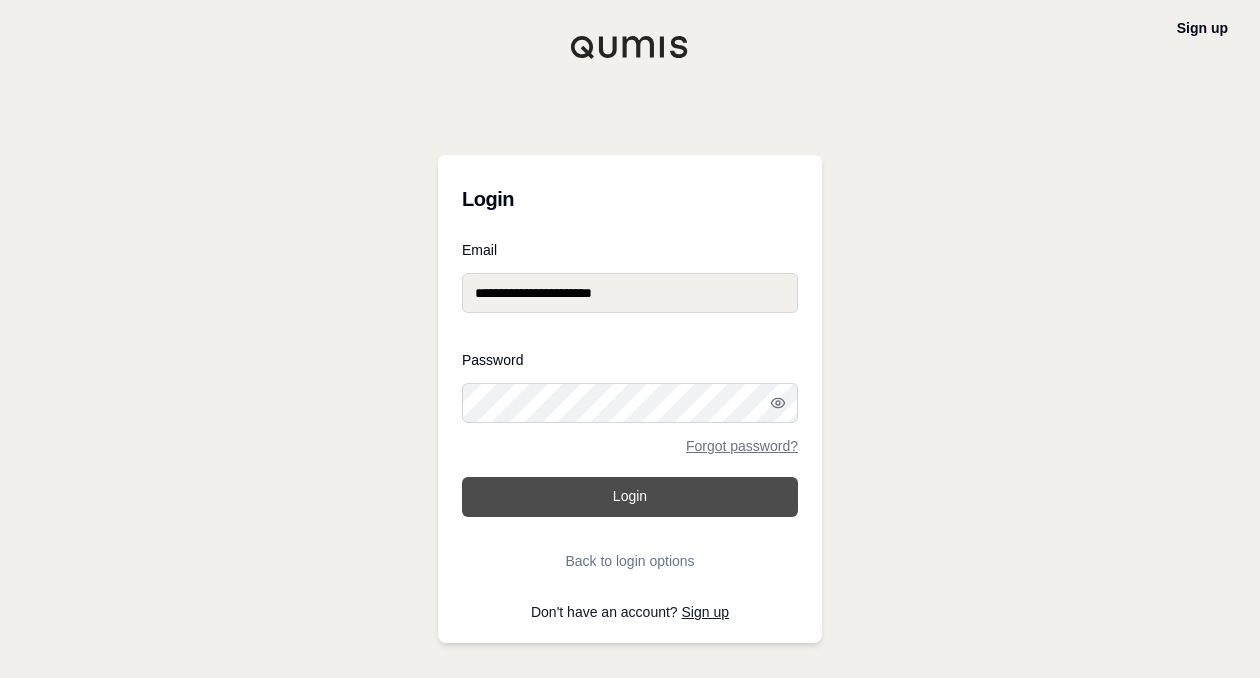 click on "Login" at bounding box center (630, 497) 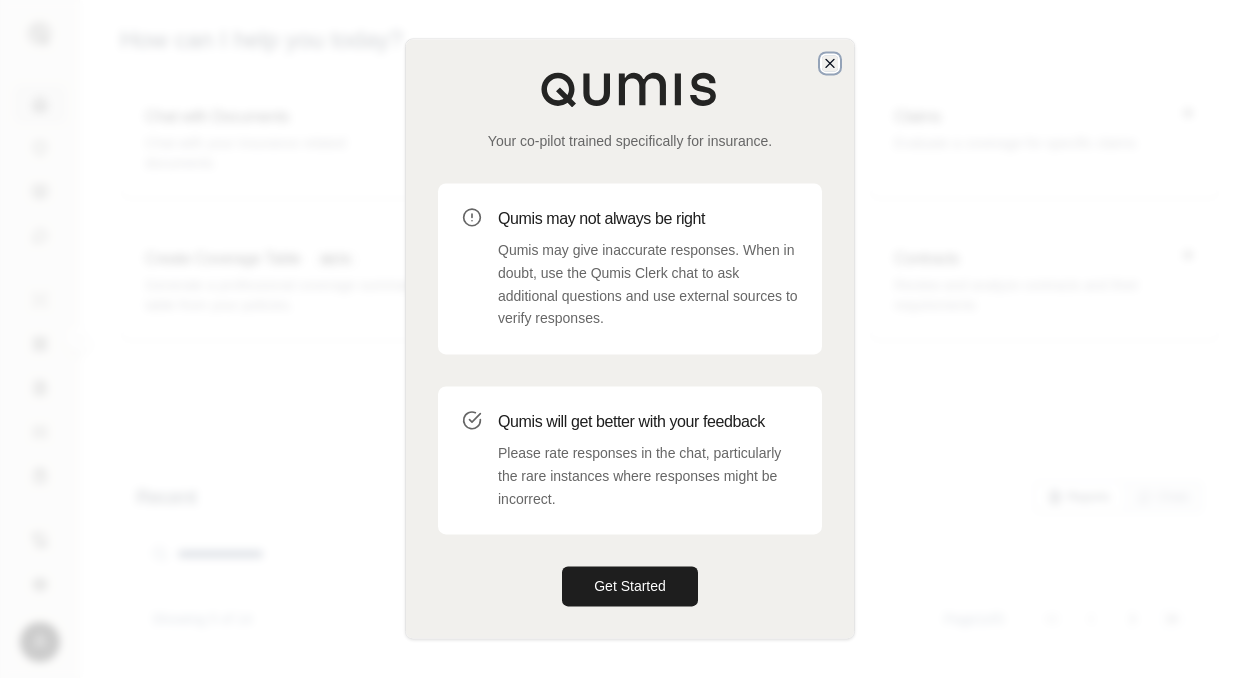 click 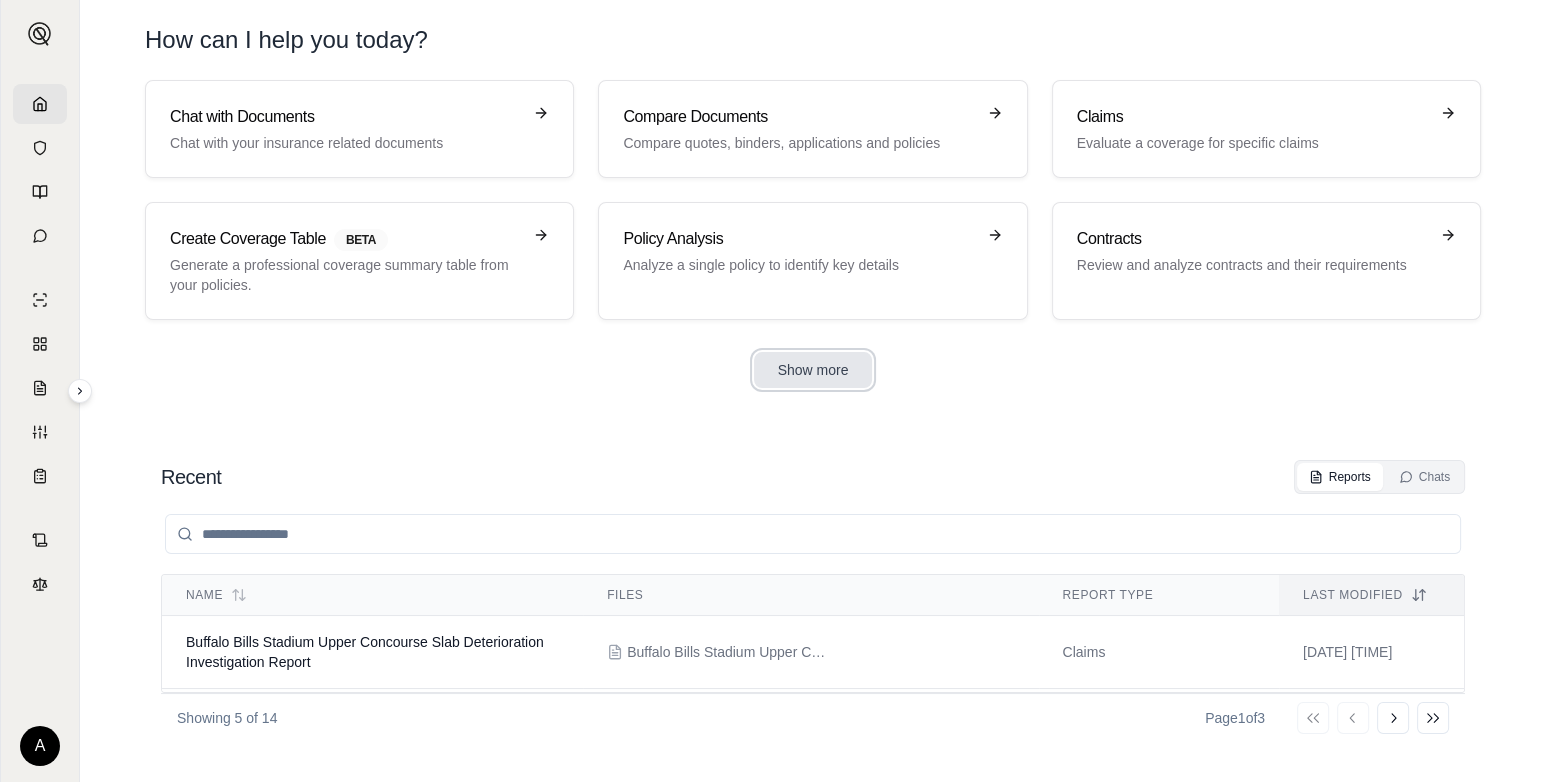 click on "Show more" at bounding box center (813, 370) 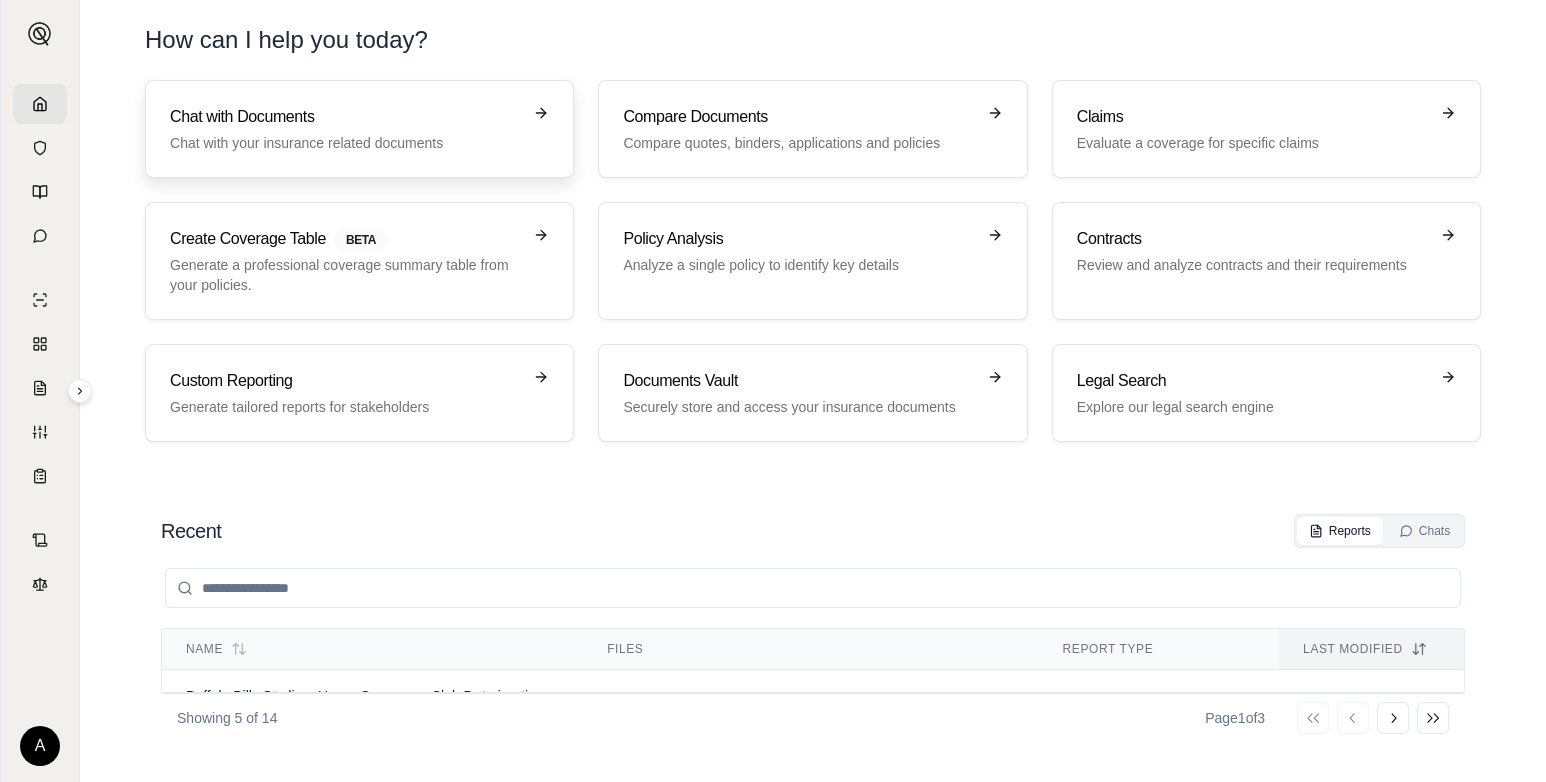 click on "Chat with your insurance related documents" at bounding box center [345, 143] 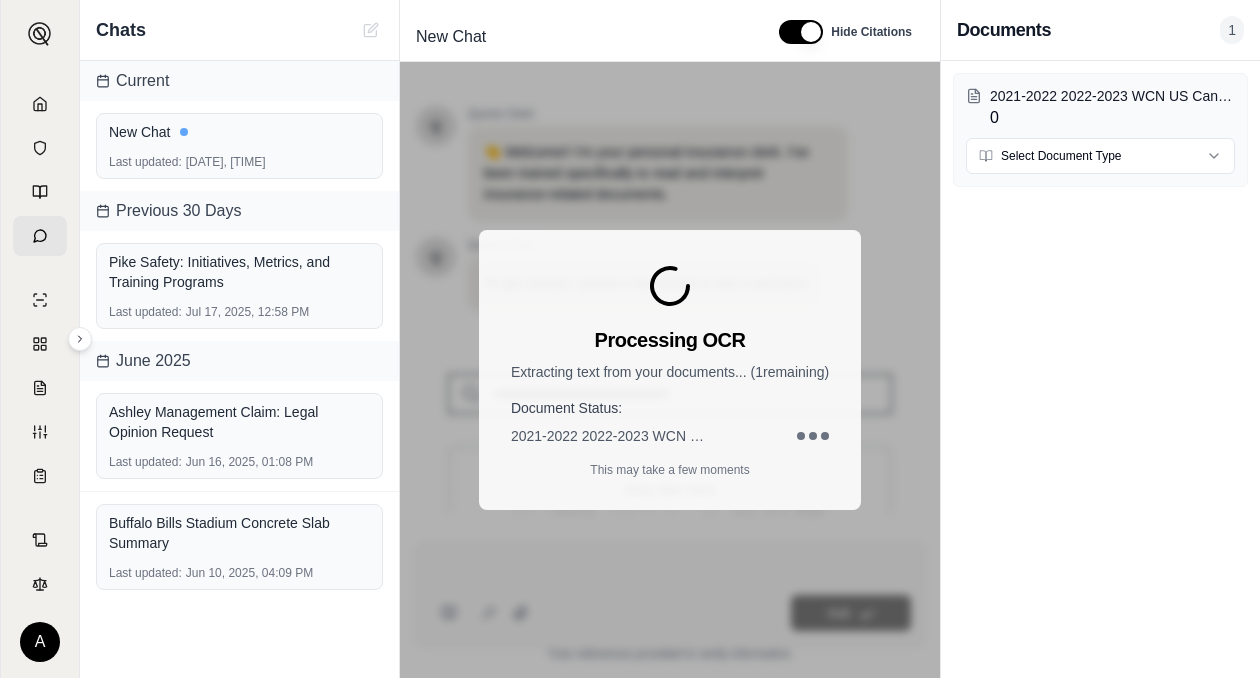scroll, scrollTop: 0, scrollLeft: 0, axis: both 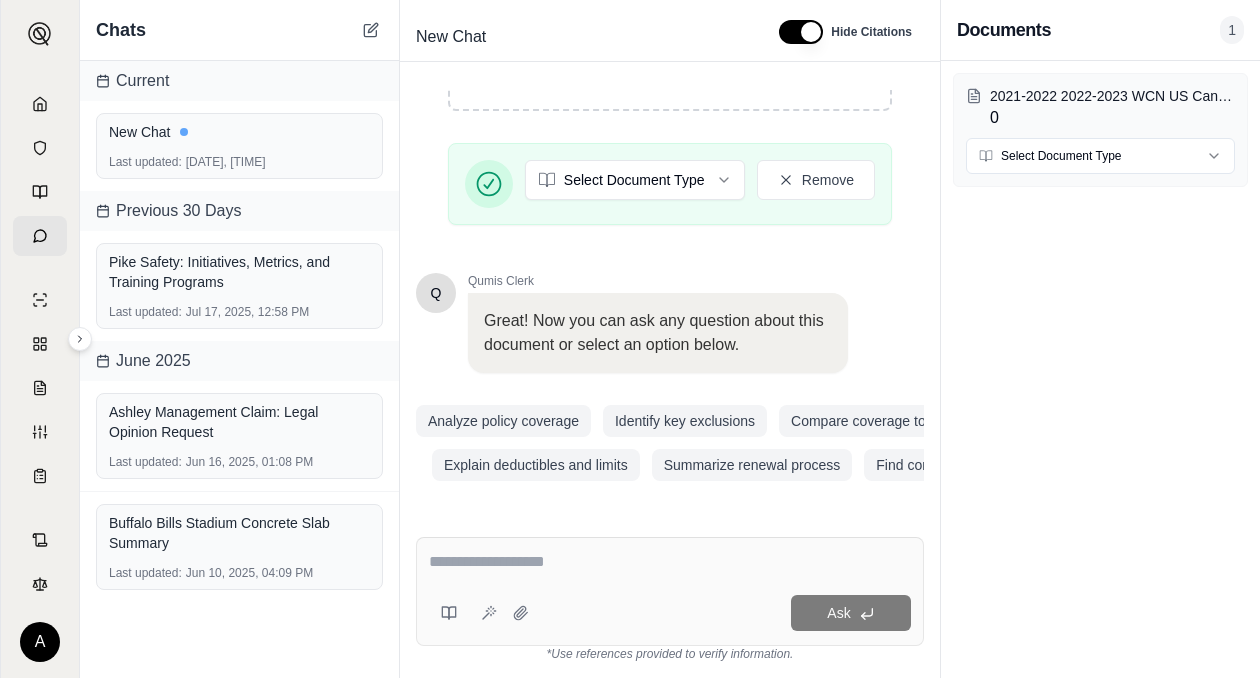 click at bounding box center [670, 562] 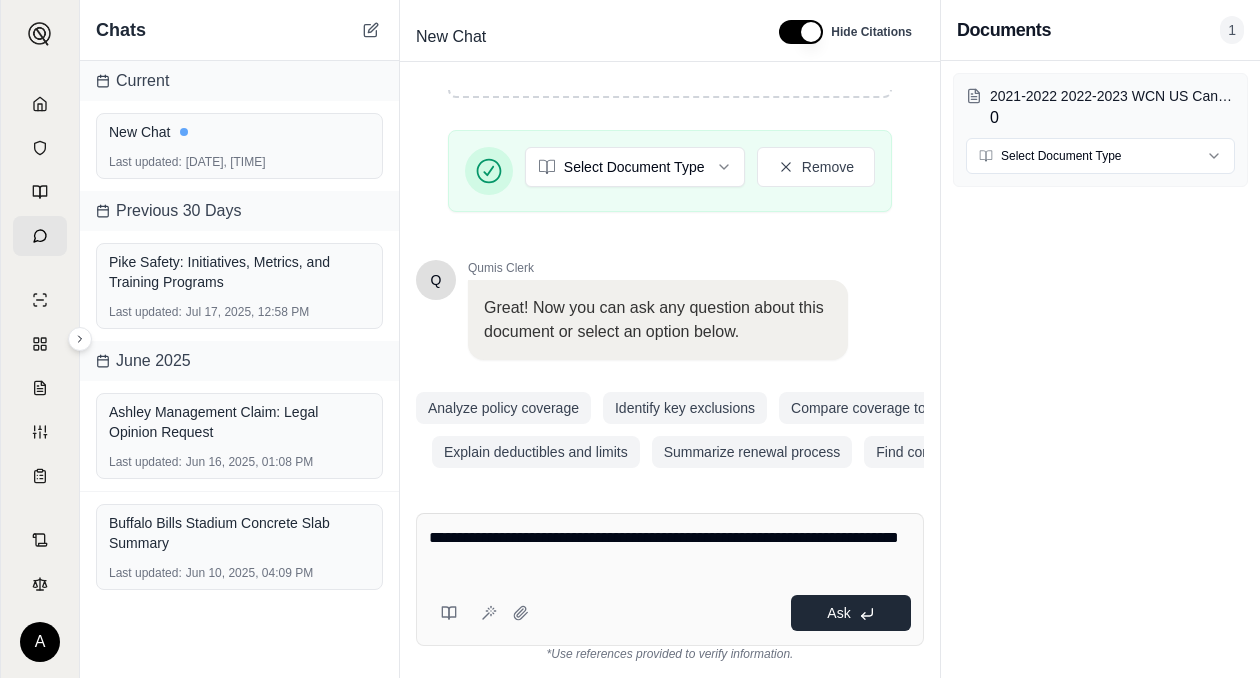 type on "**********" 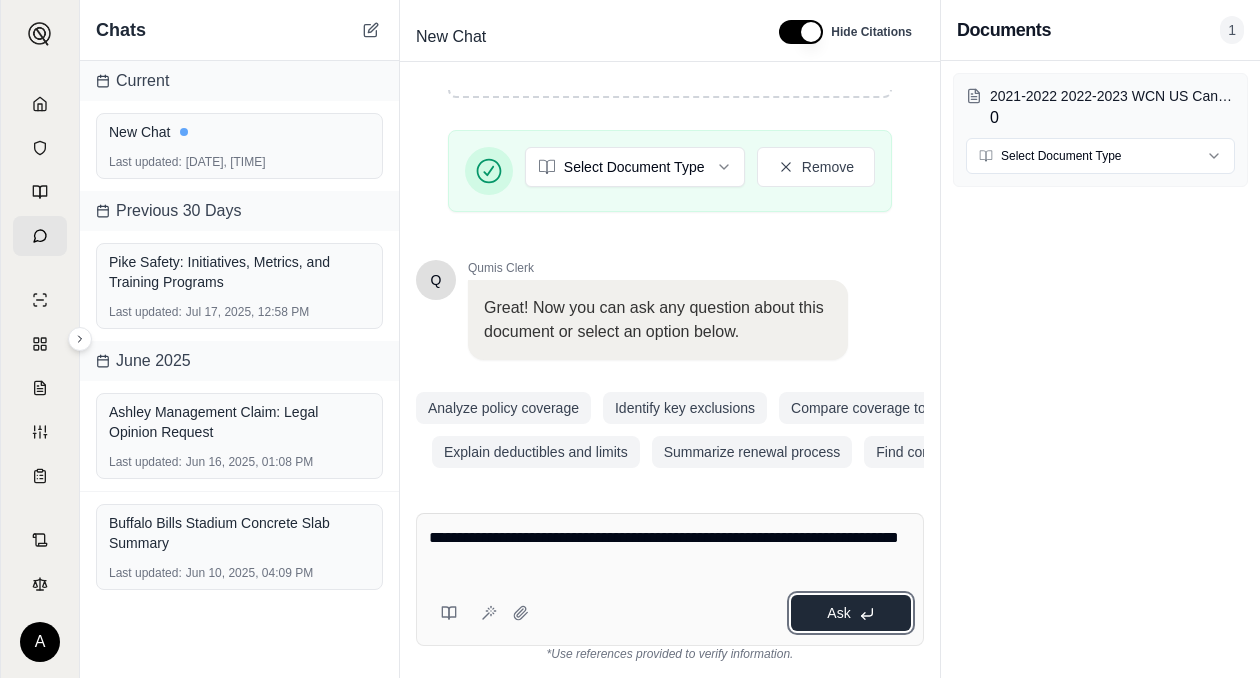 click on "Ask" at bounding box center [838, 613] 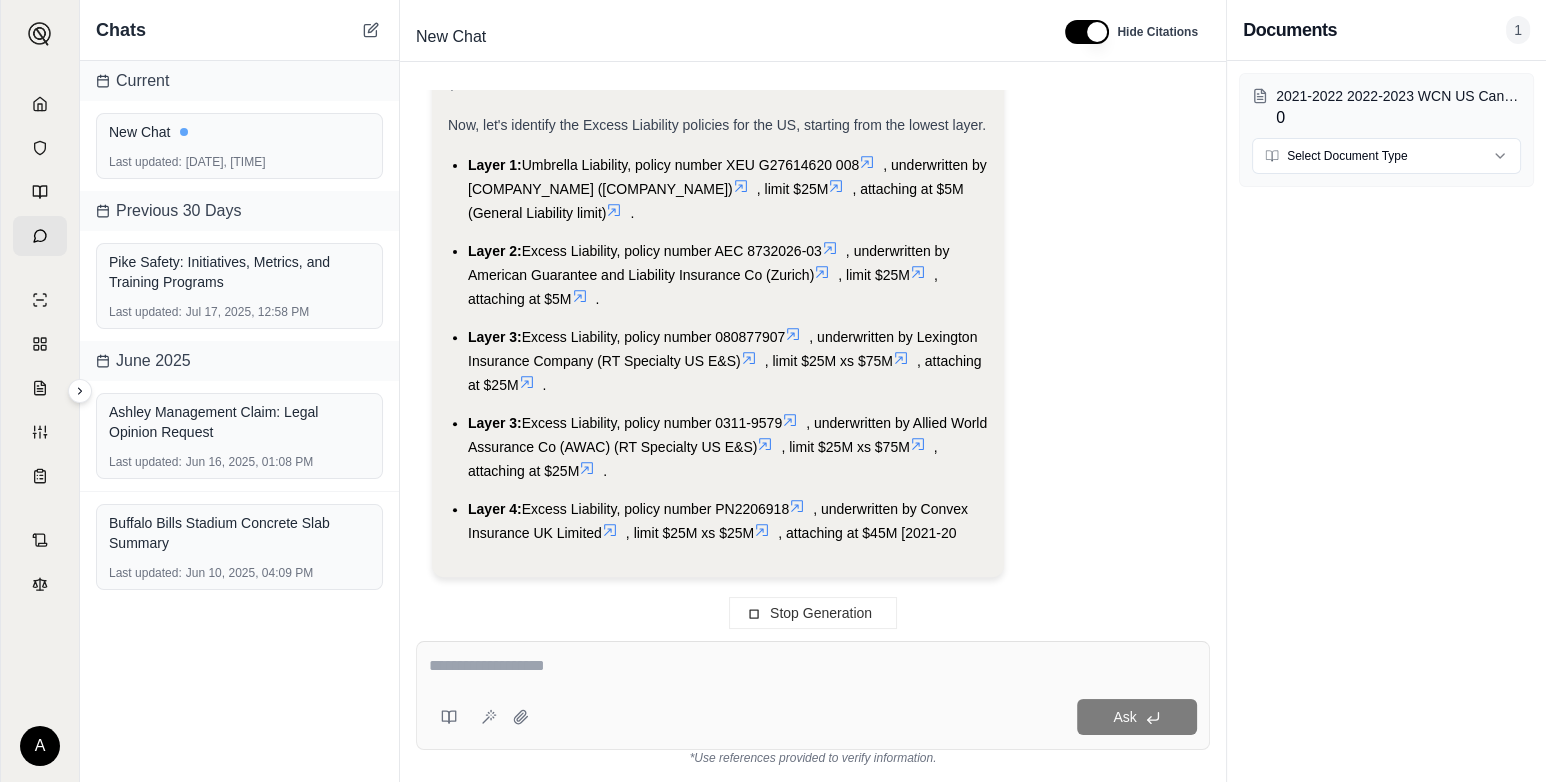 click at bounding box center [813, 666] 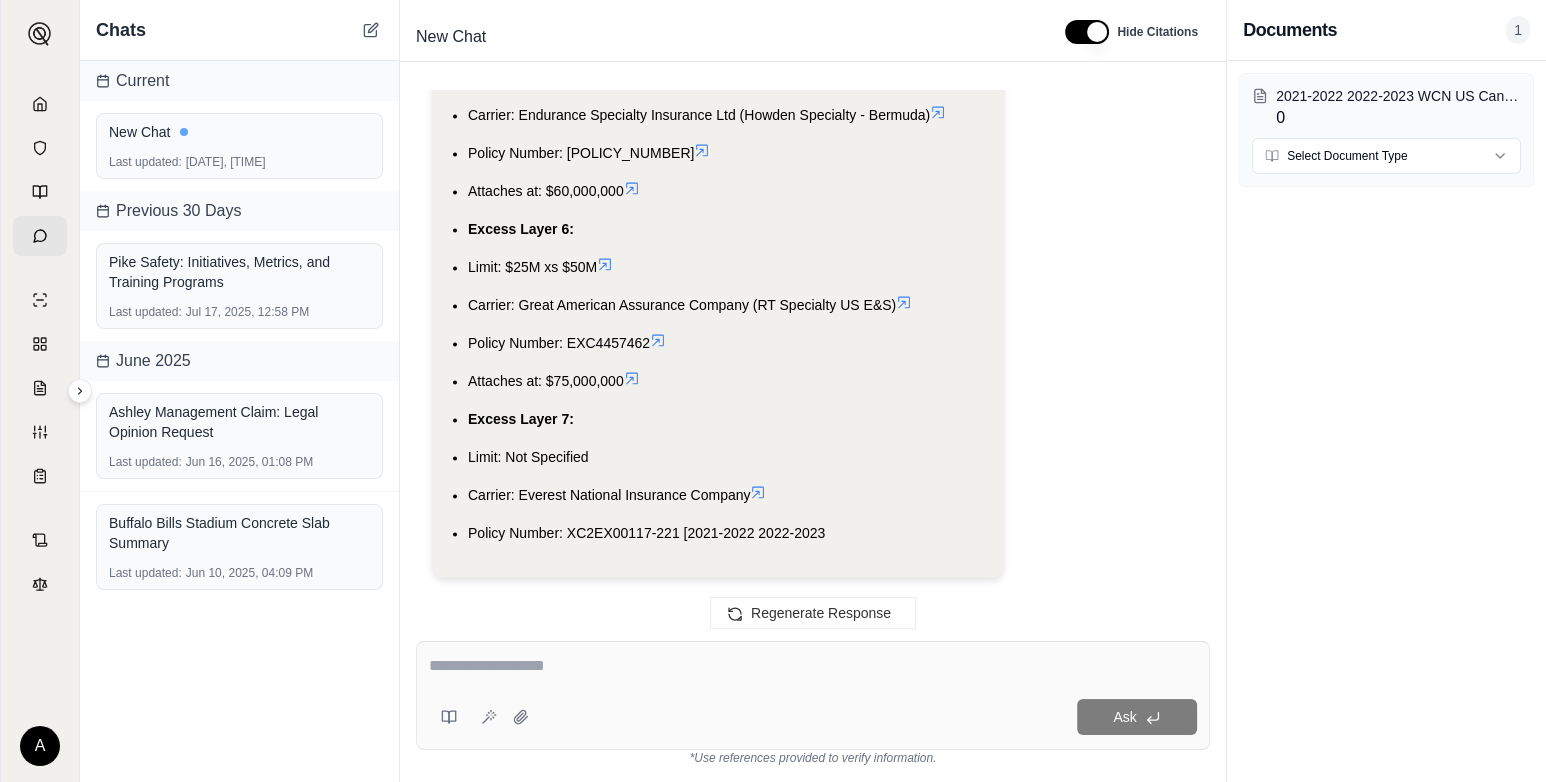 scroll, scrollTop: 3961, scrollLeft: 0, axis: vertical 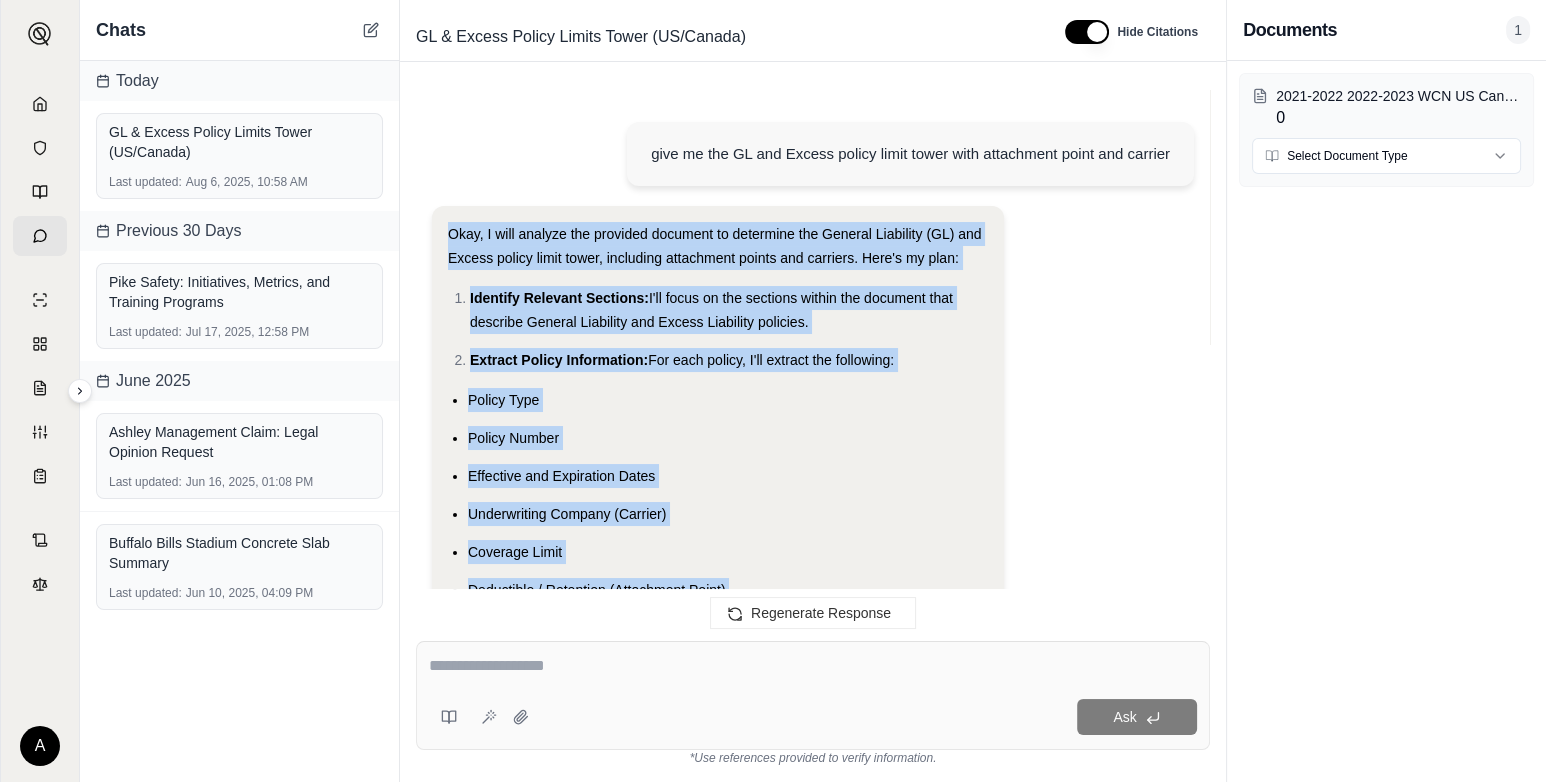 drag, startPoint x: 841, startPoint y: 466, endPoint x: 428, endPoint y: 220, distance: 480.713 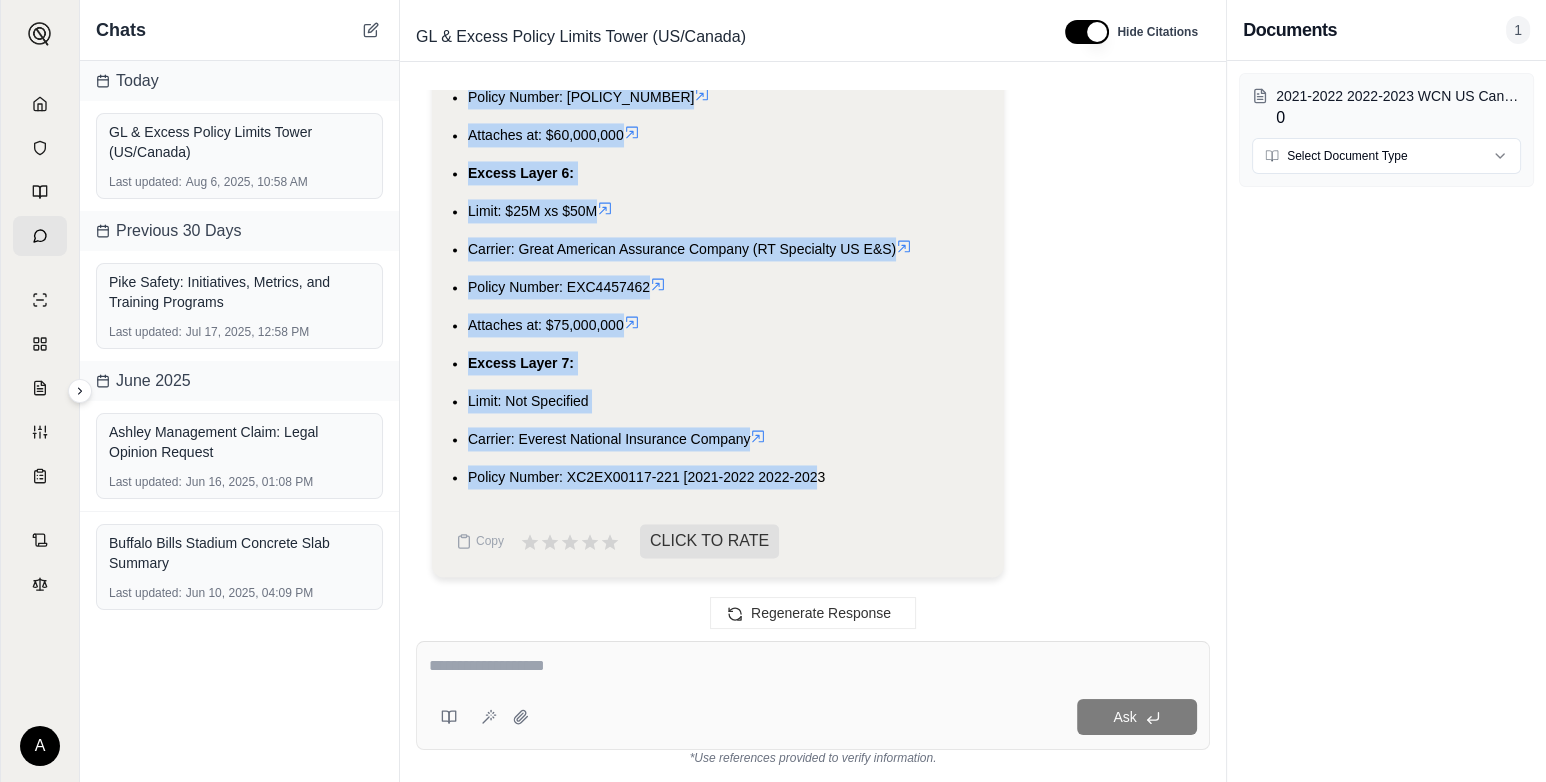 scroll, scrollTop: 4017, scrollLeft: 0, axis: vertical 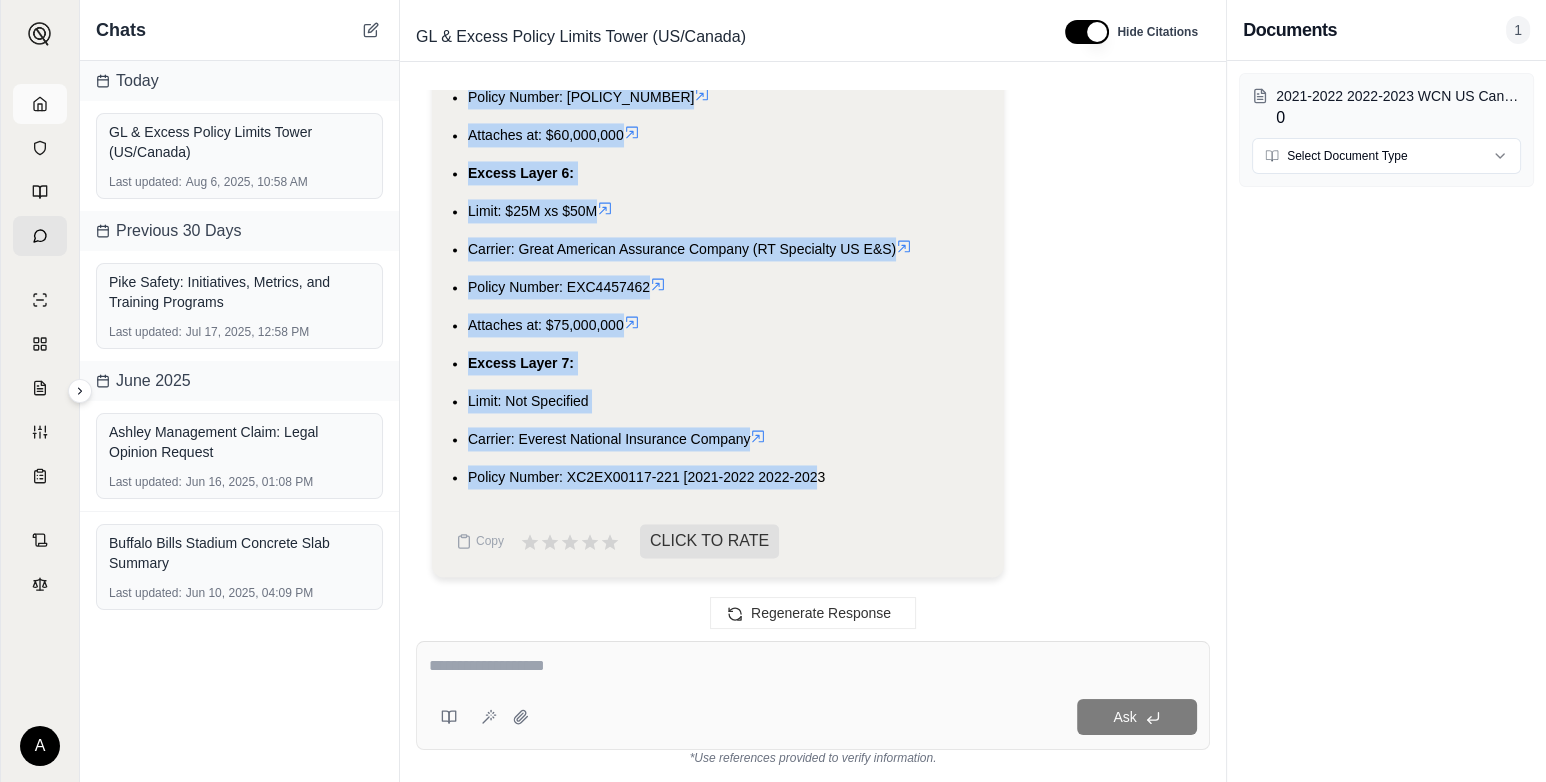 click 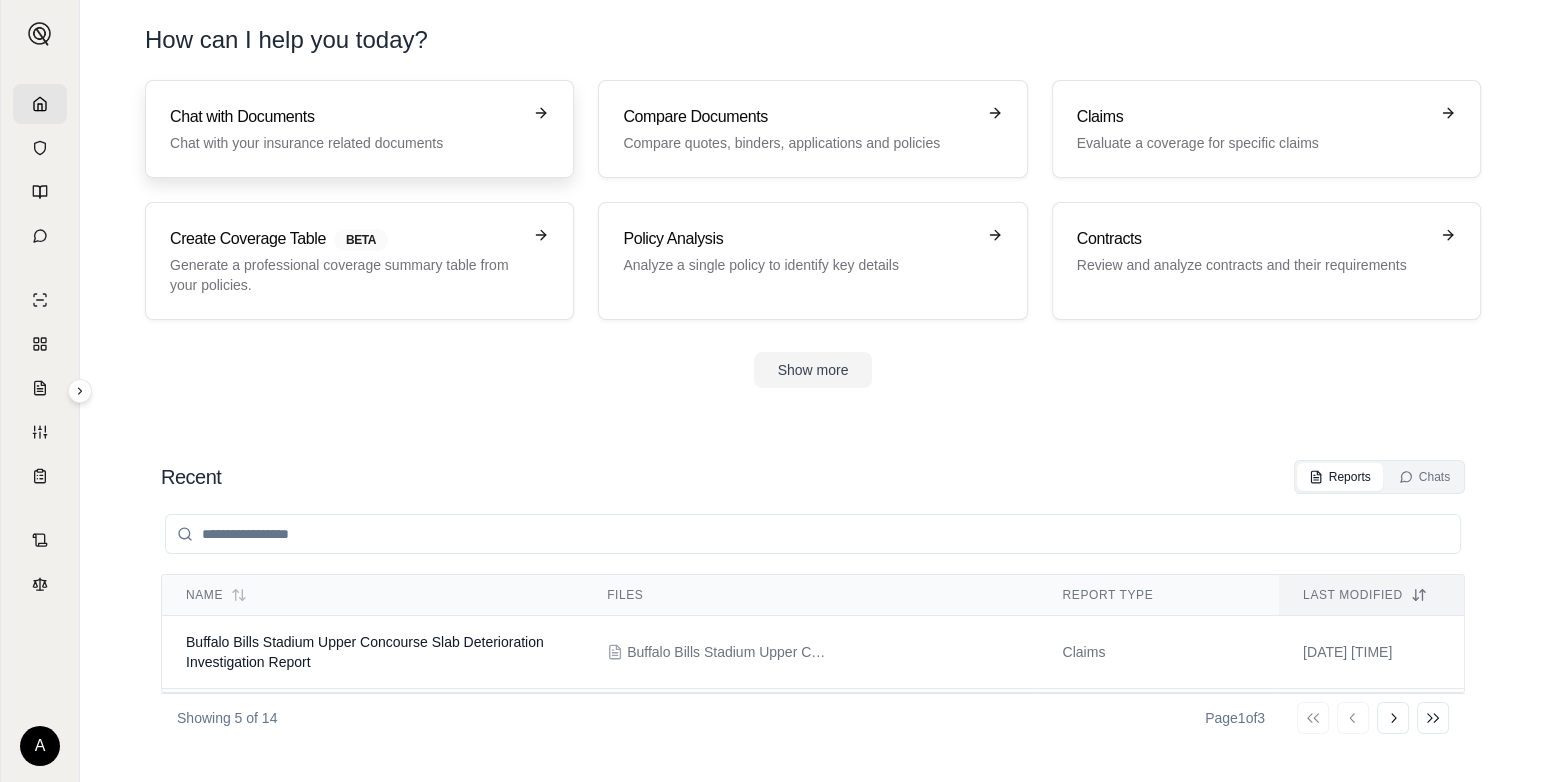 click on "Chat with Documents" at bounding box center (345, 117) 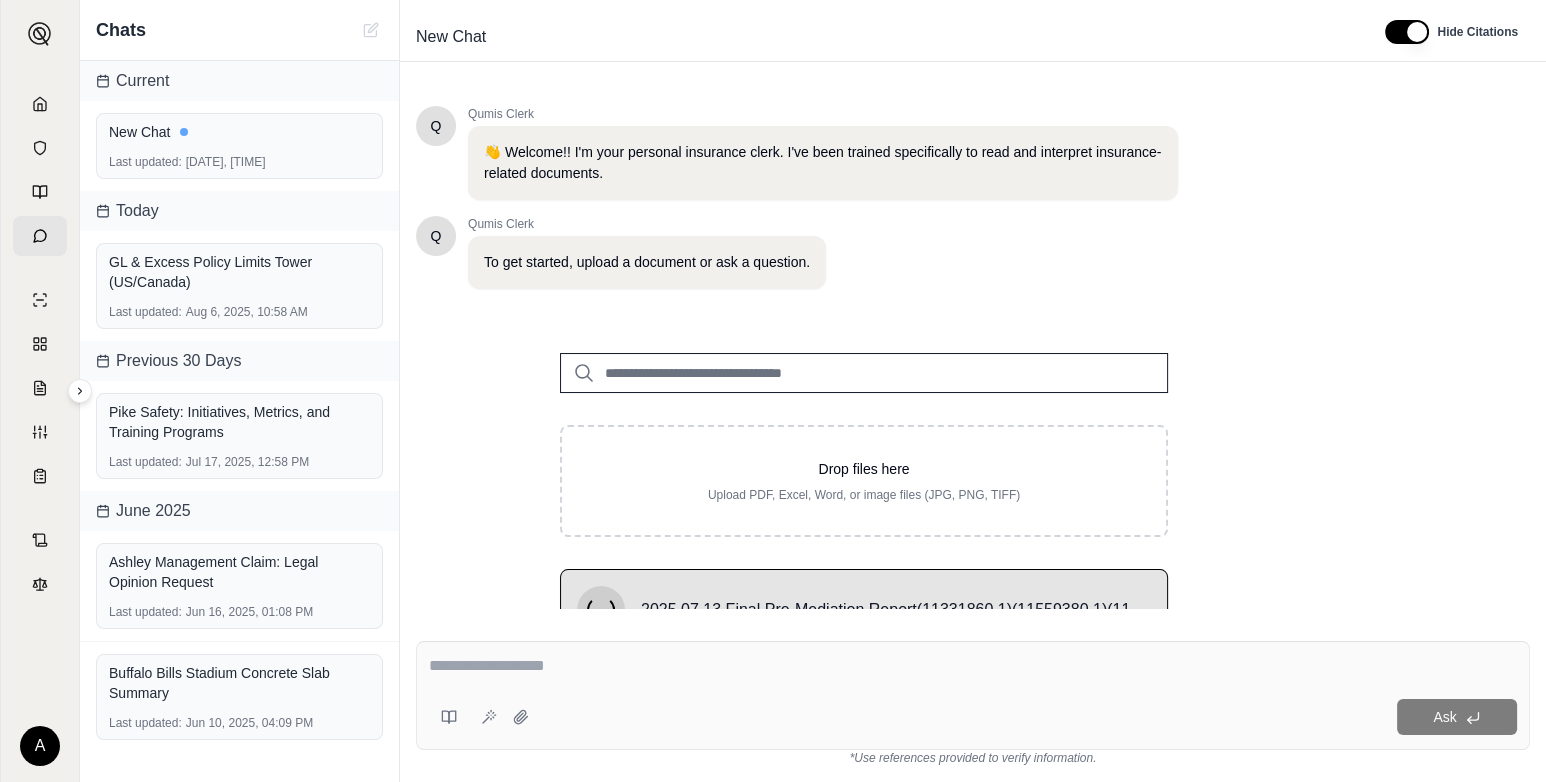 click at bounding box center [973, 669] 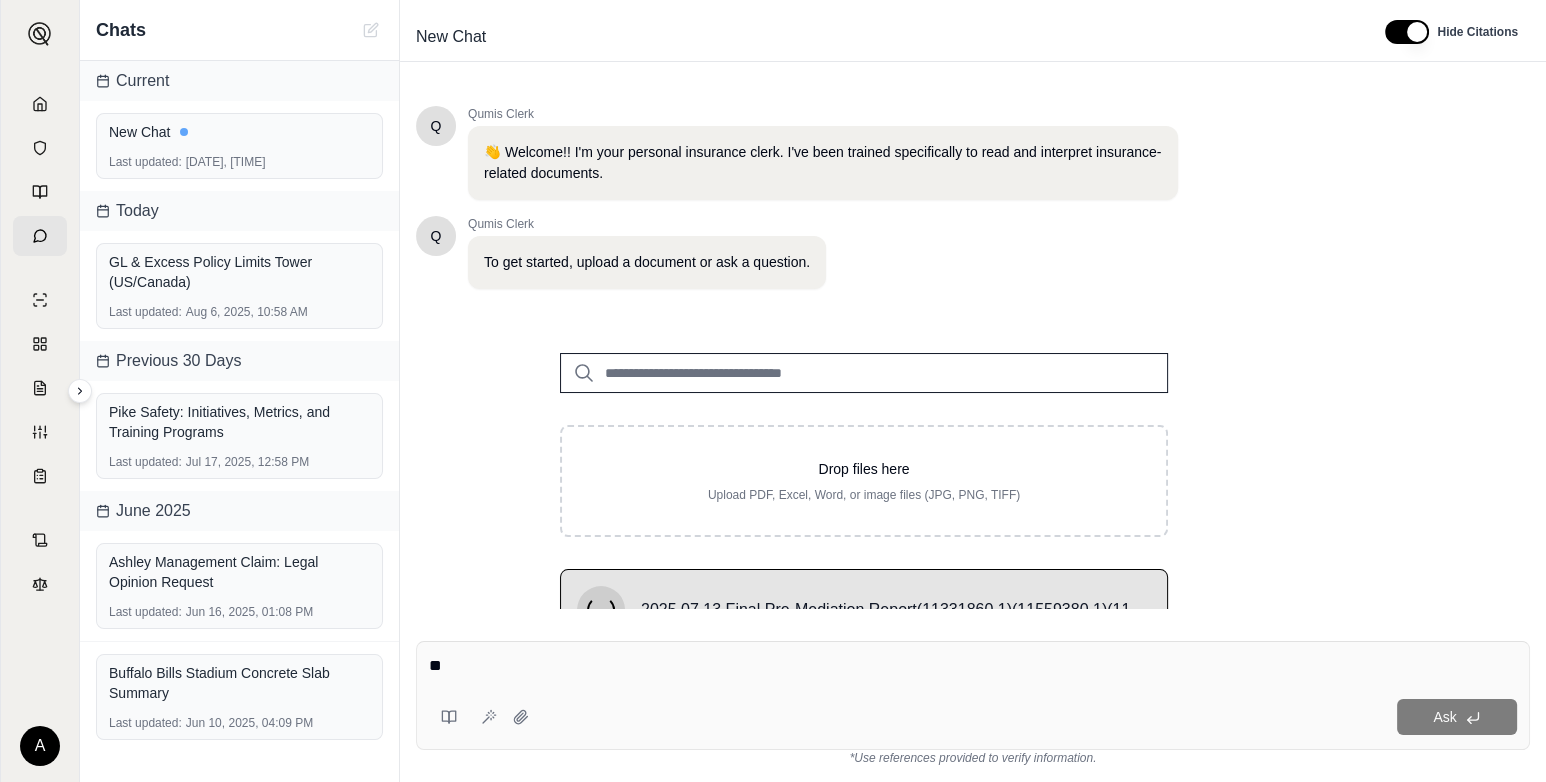 type on "***" 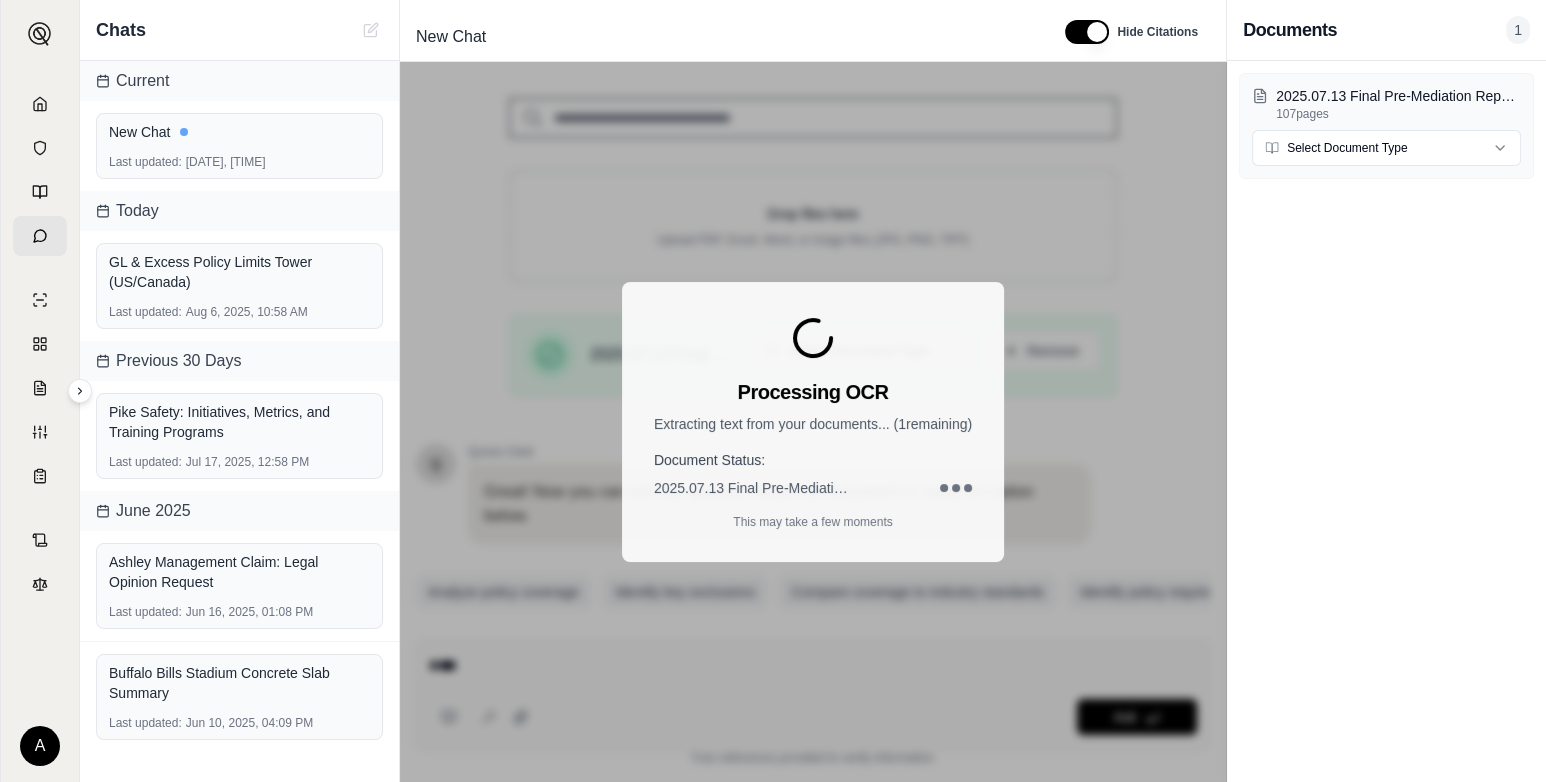 scroll, scrollTop: 296, scrollLeft: 0, axis: vertical 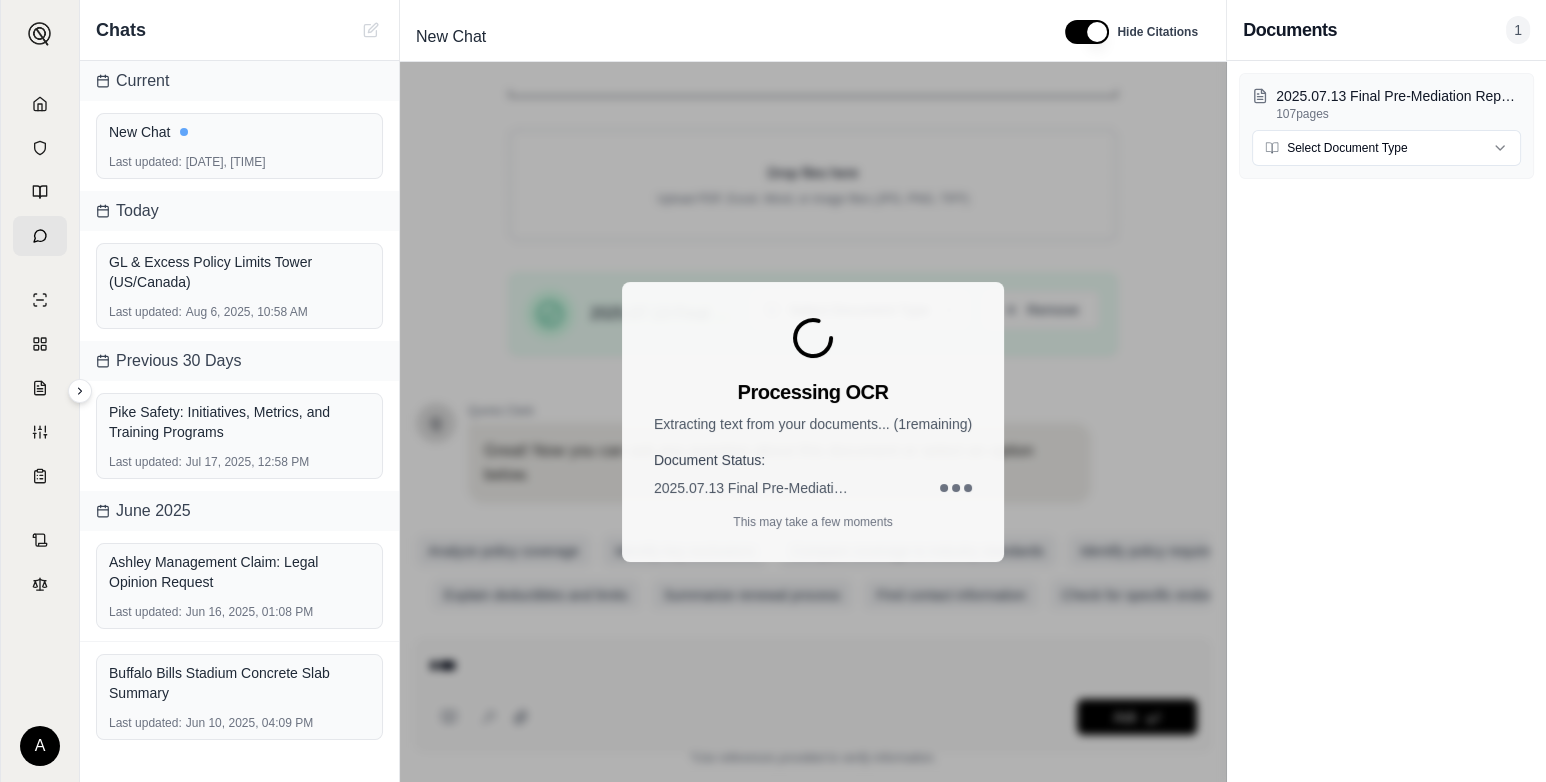 type on "**" 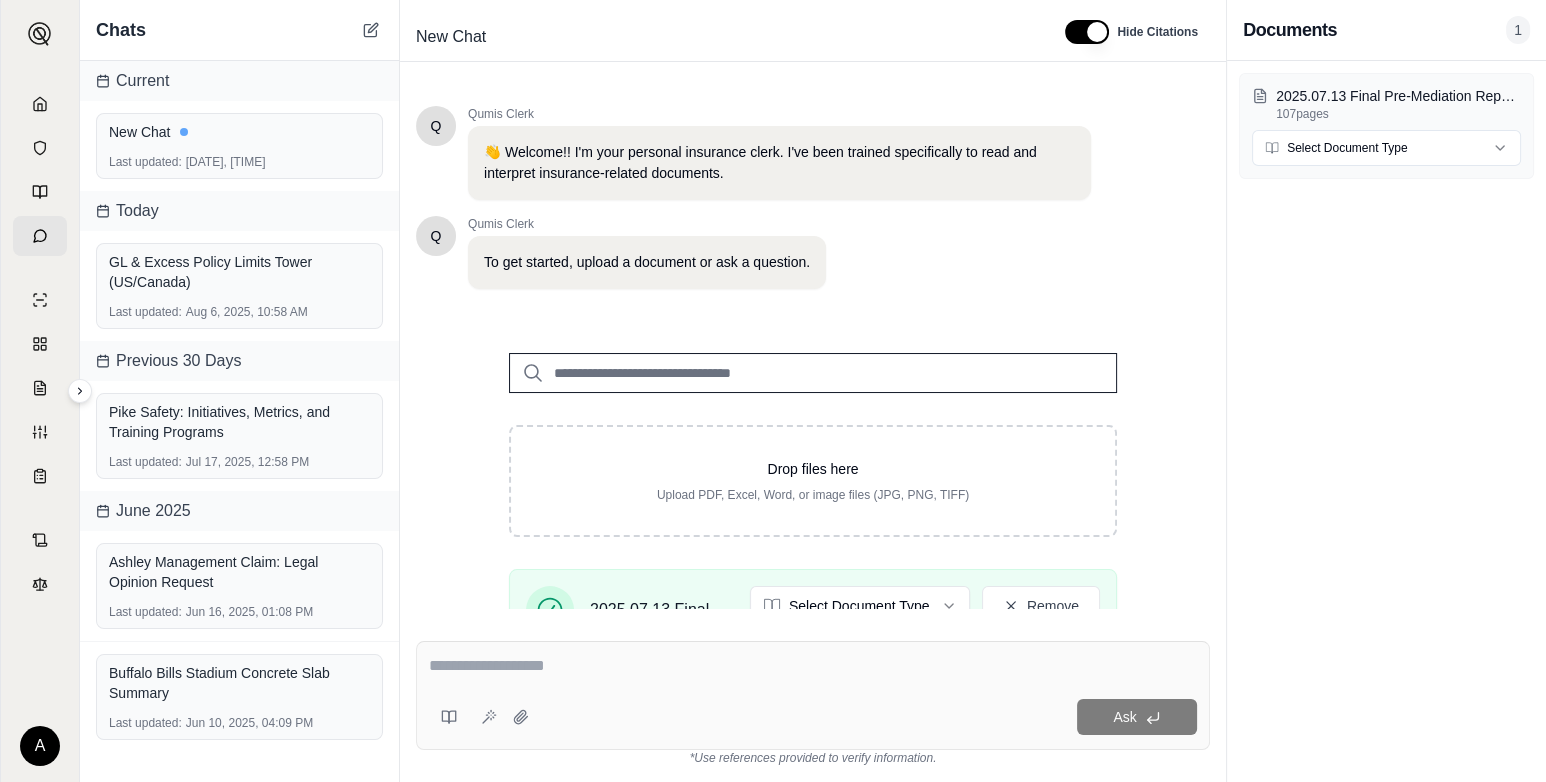 scroll, scrollTop: 0, scrollLeft: 0, axis: both 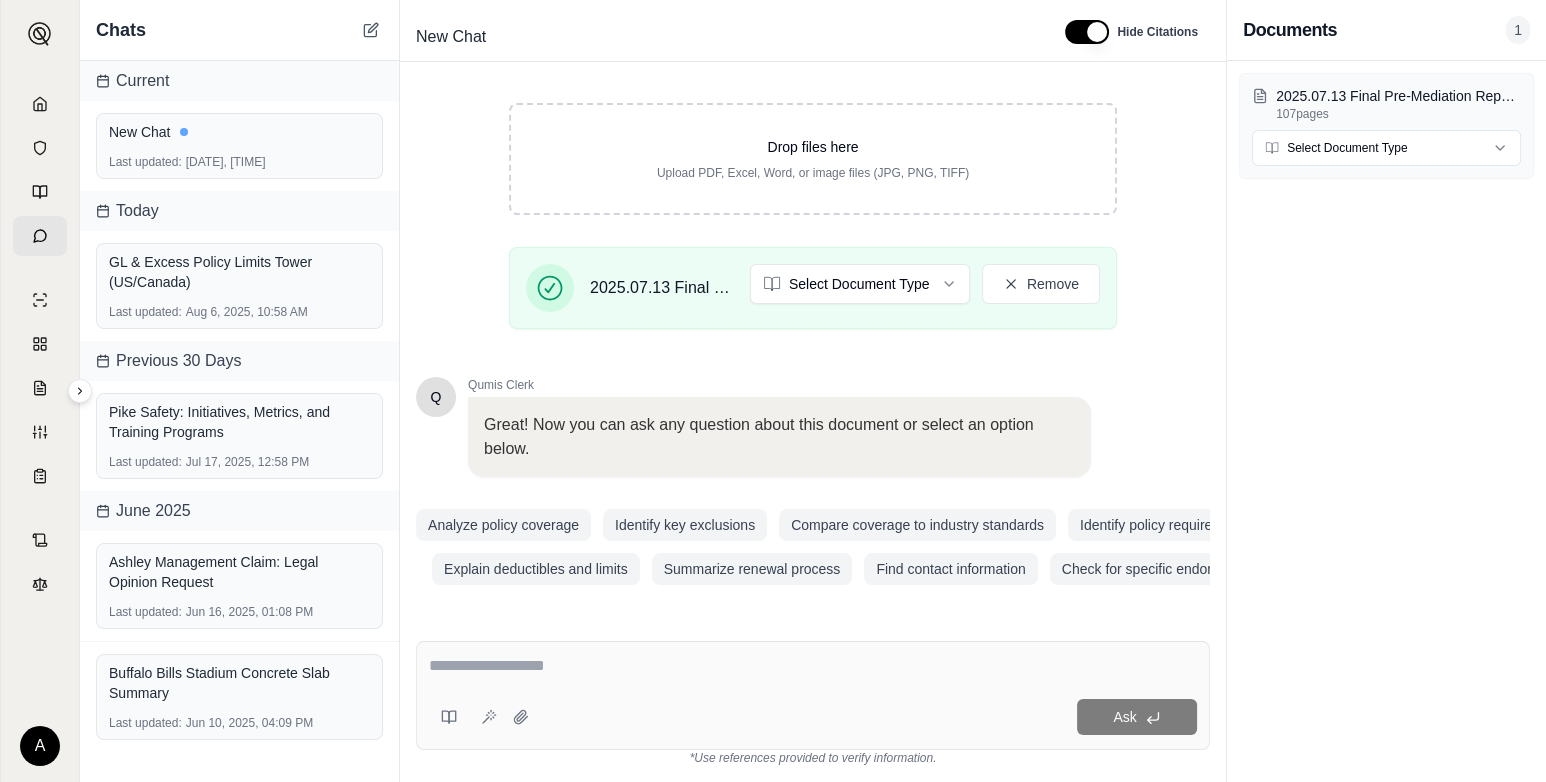 click on "Great! Now you can ask any question about this document or select an option below." at bounding box center [779, 437] 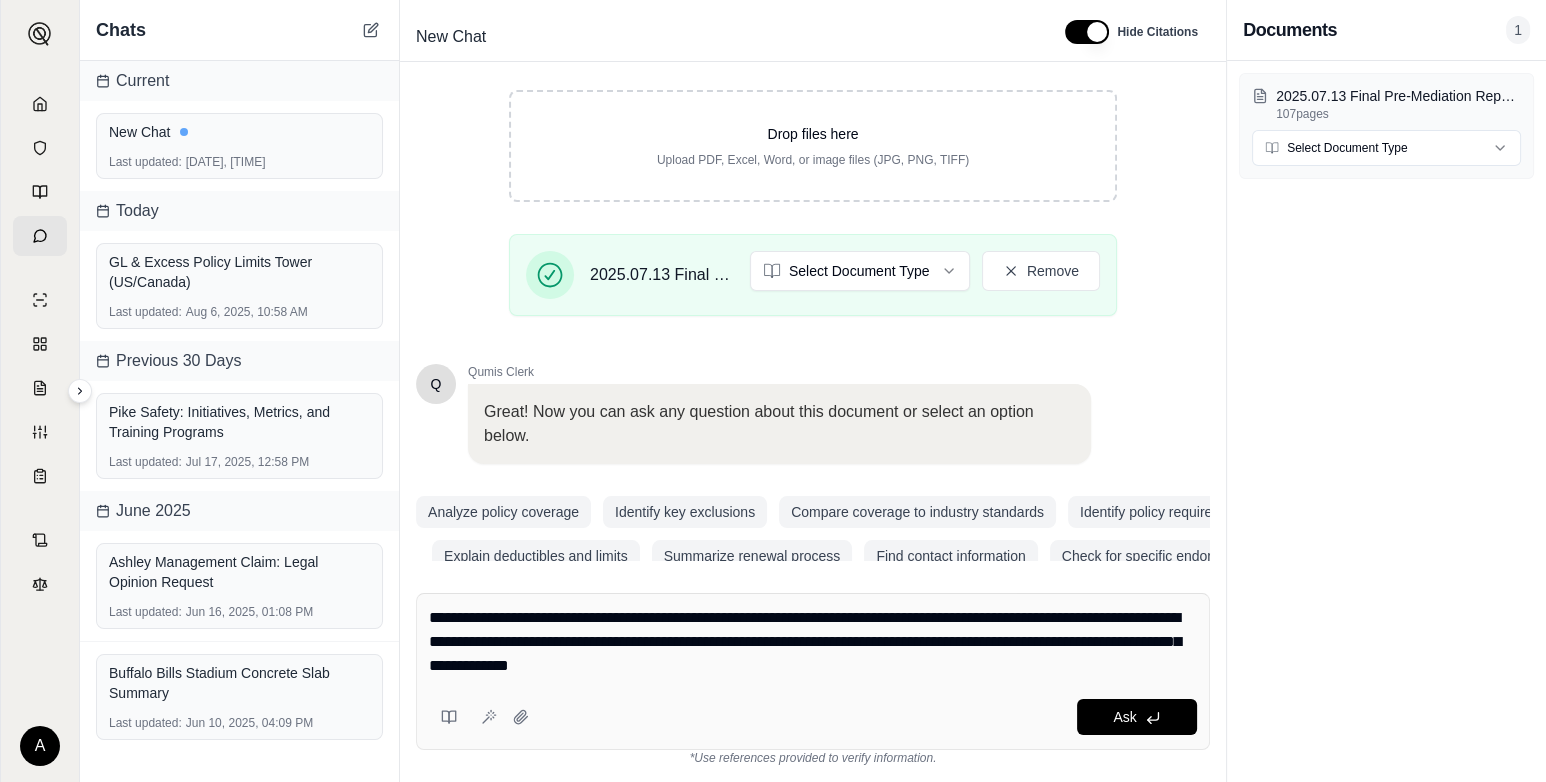 type on "**********" 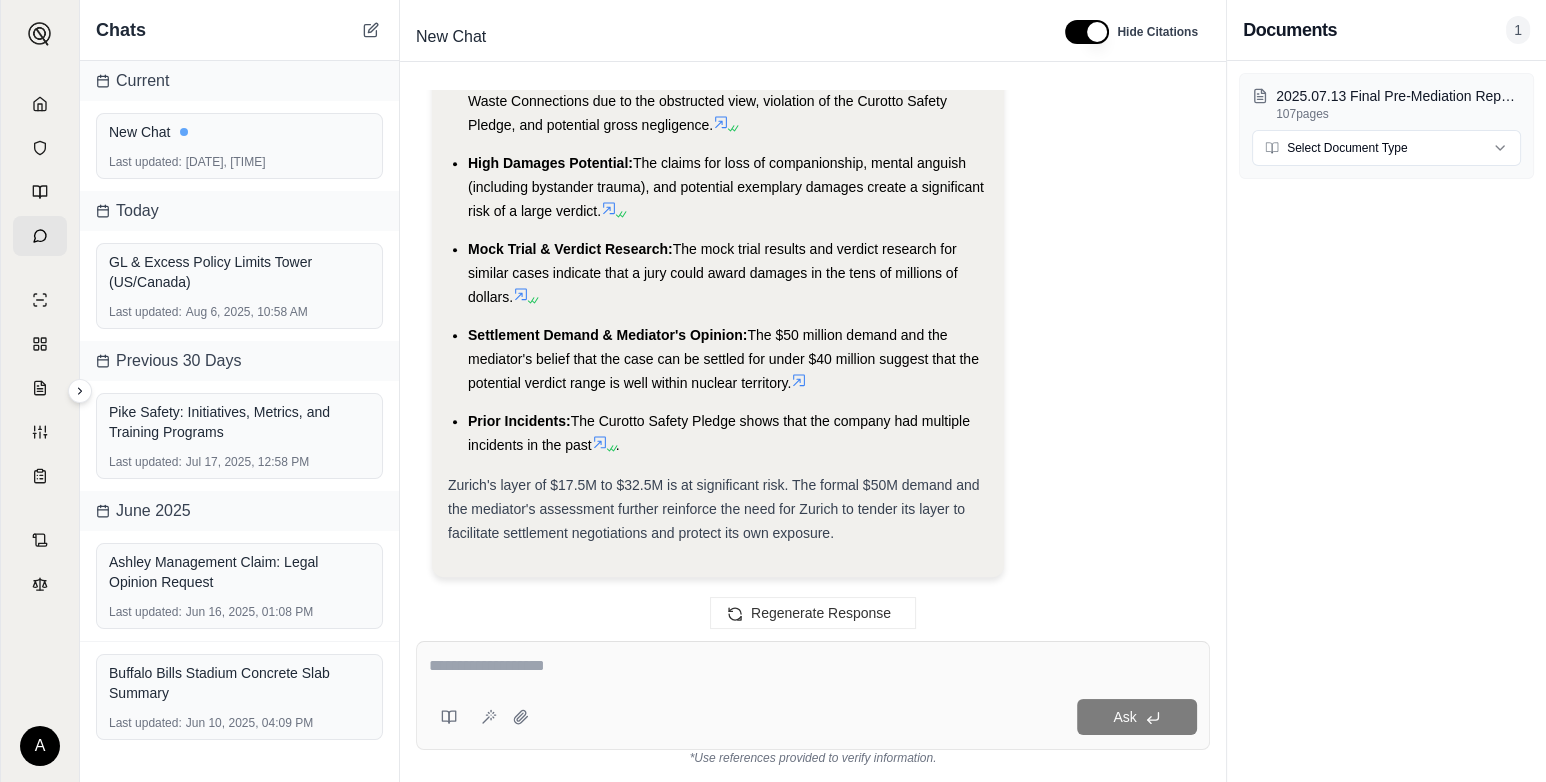 scroll, scrollTop: 2735, scrollLeft: 0, axis: vertical 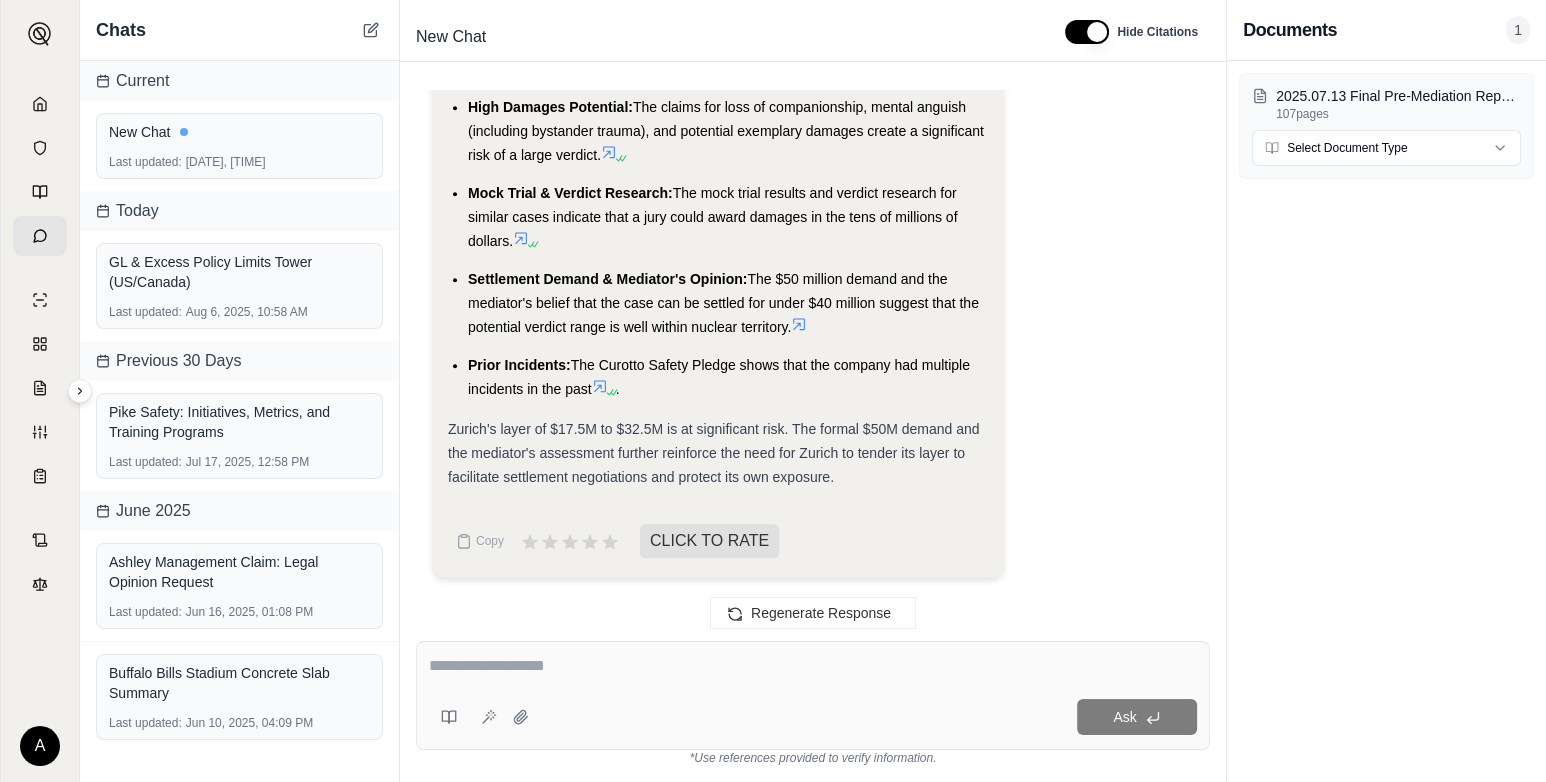 click at bounding box center [813, 666] 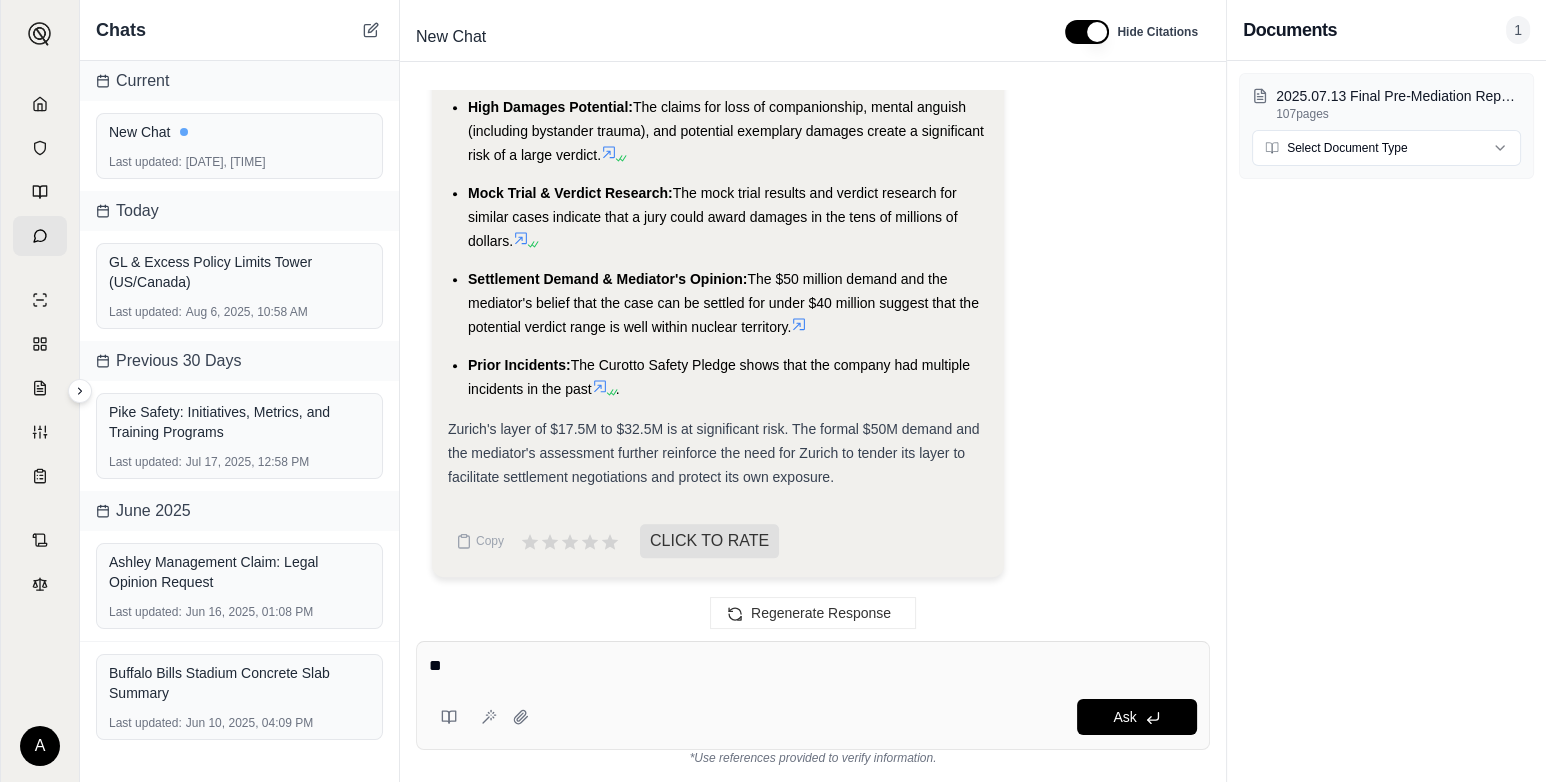 type on "*" 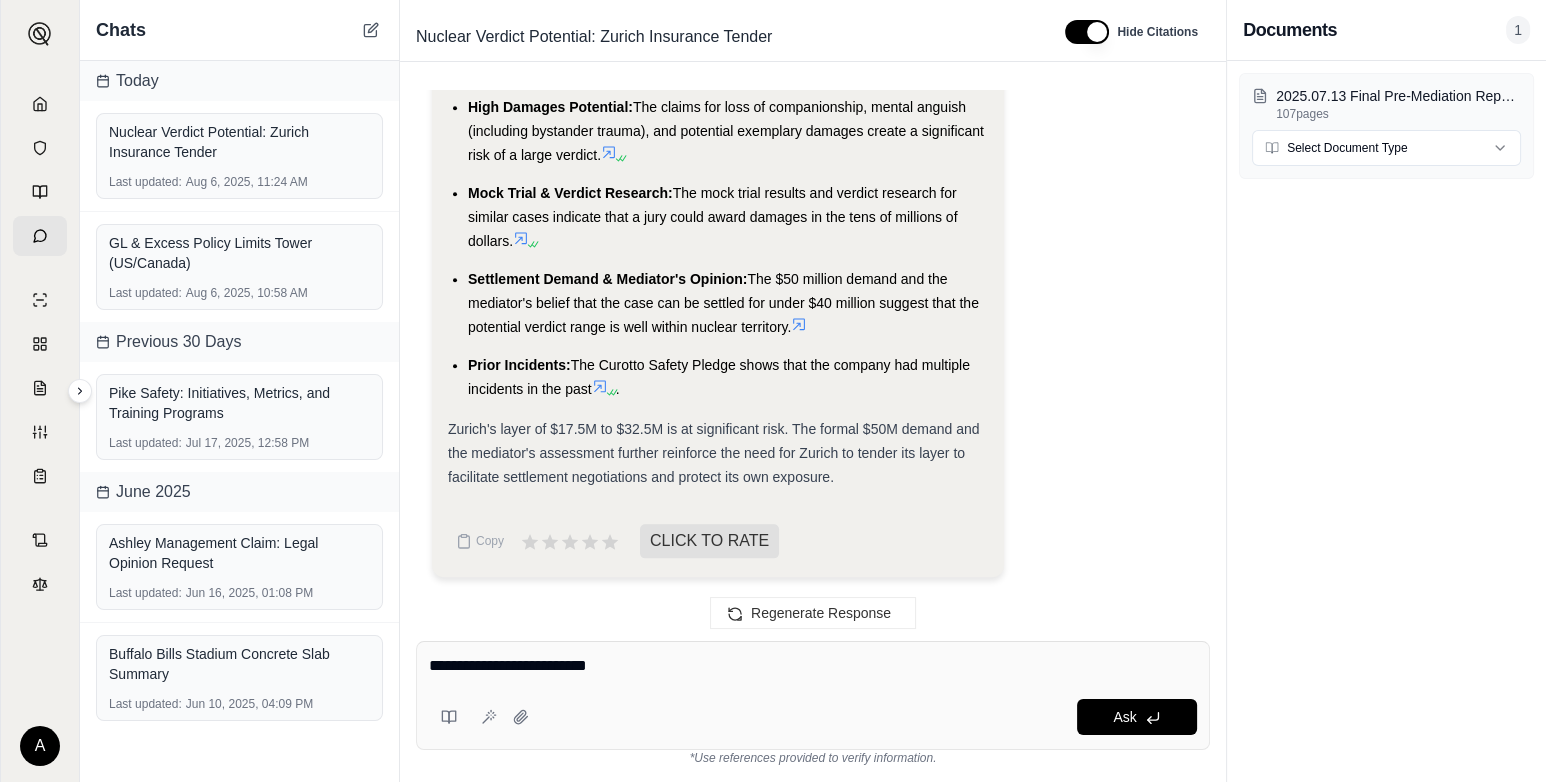 type on "**********" 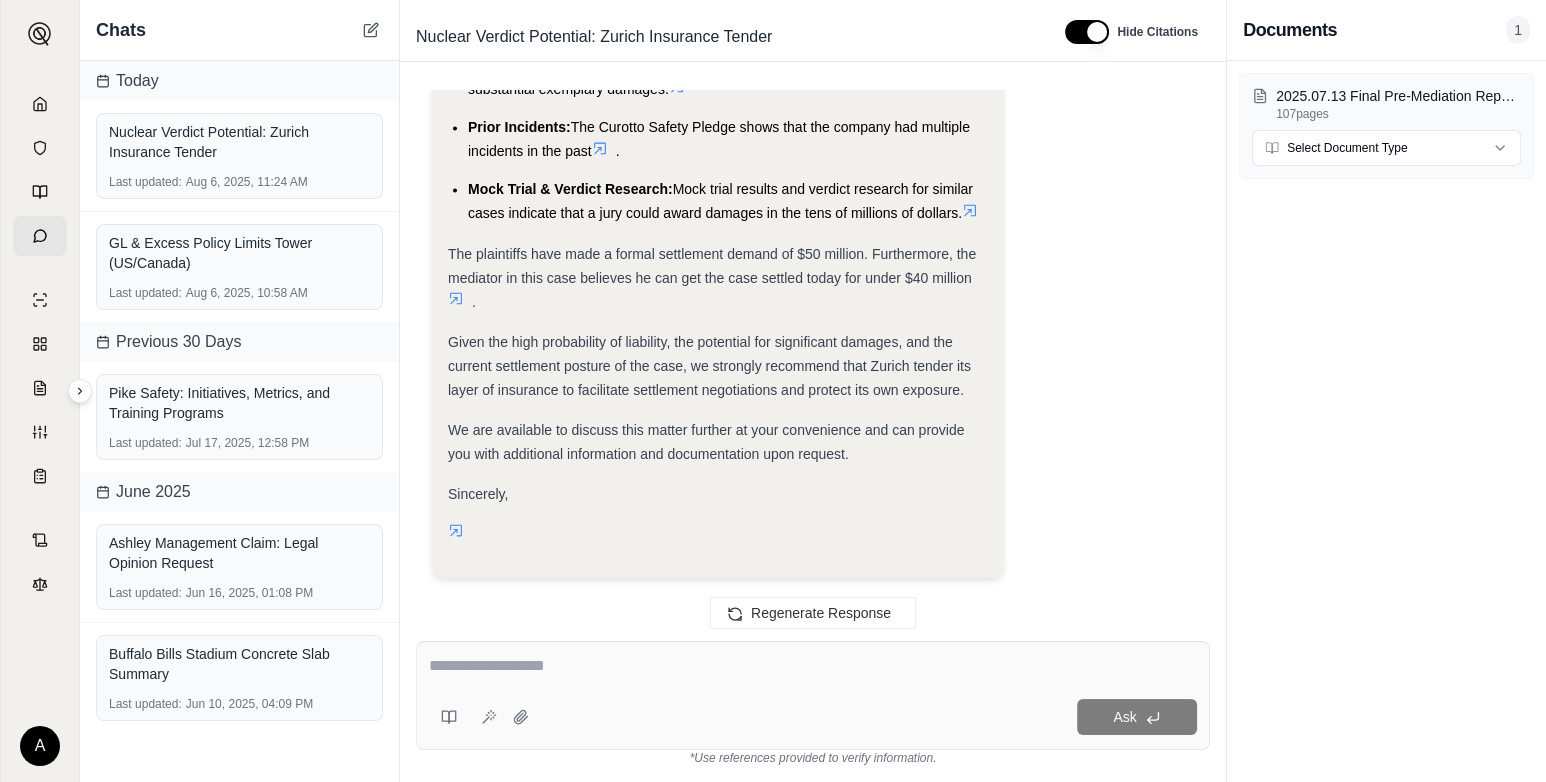 scroll, scrollTop: 4550, scrollLeft: 0, axis: vertical 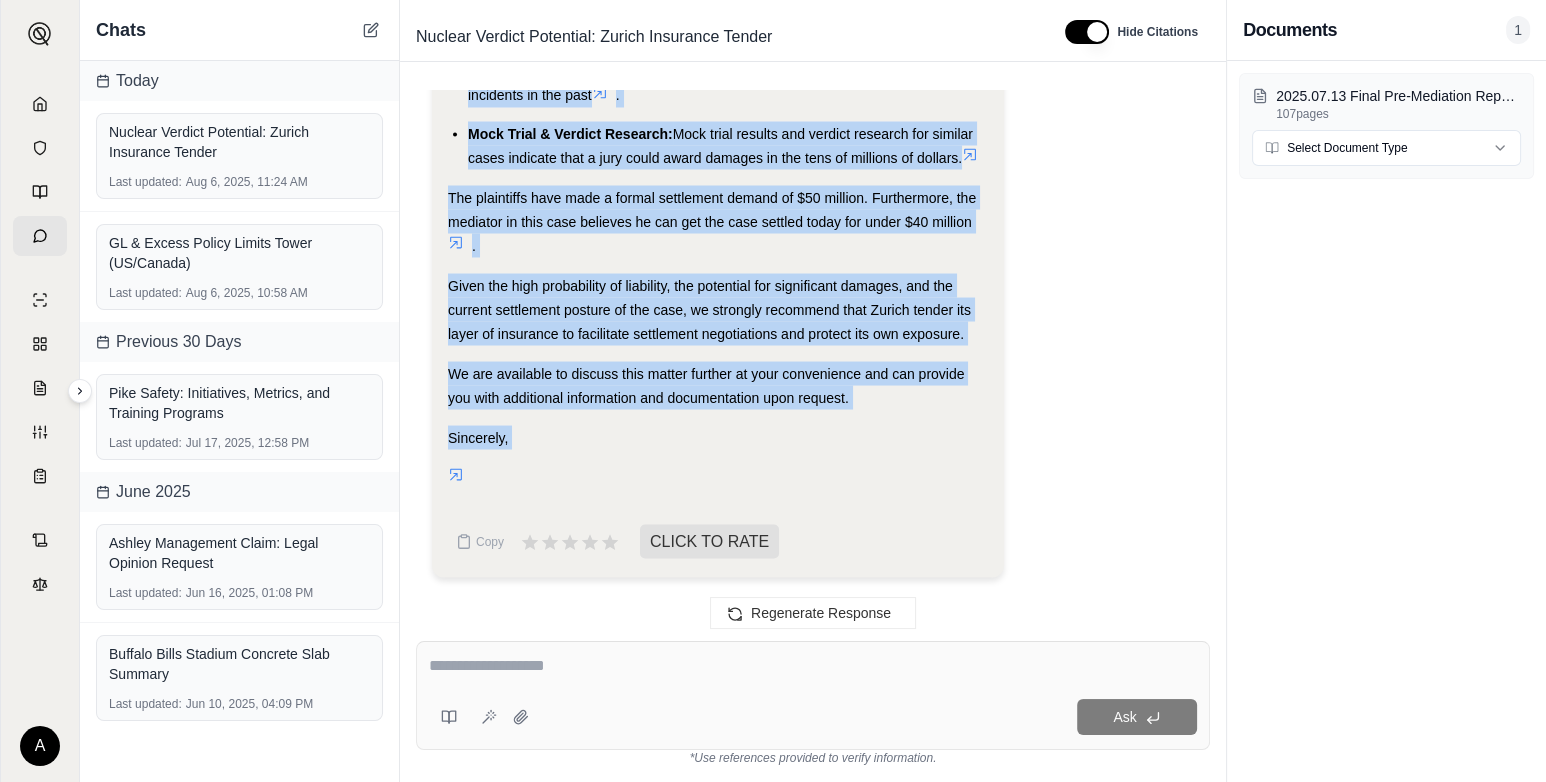click on "give me bullet points why this case has a potential nuclear verdict and [COMPANY_NAME] (who has an insurance layer of $[AMOUNT] to $[AMOUNT]) needs to tender its layer. Also note that there is a formal $[AMOUNT] demand where the mediator thinks he can get it done today for under $[AMOUNT] Analysis:
Okay, I need to identify the factors that contribute to the potential for a nuclear verdict in this case and why [COMPANY_NAME] should consider tendering its layer of insurance. A nuclear verdict, in this context, means a verdict far exceeding typical expectations, potentially reaching into the tens of millions of dollars. I need to analyze the provided document, , to extract the key elements that support this risk.
Here's my plan:
Identify factors increasing verdict size: I'll look for elements that would evoke strong sympathy from a jury, suggest significant negligence on the part of the defendants, or point to substantial damages suffered by the plaintiffs.
Assess liability:
Evaluate damages:
Synthesize findings:
." at bounding box center [813, 349] 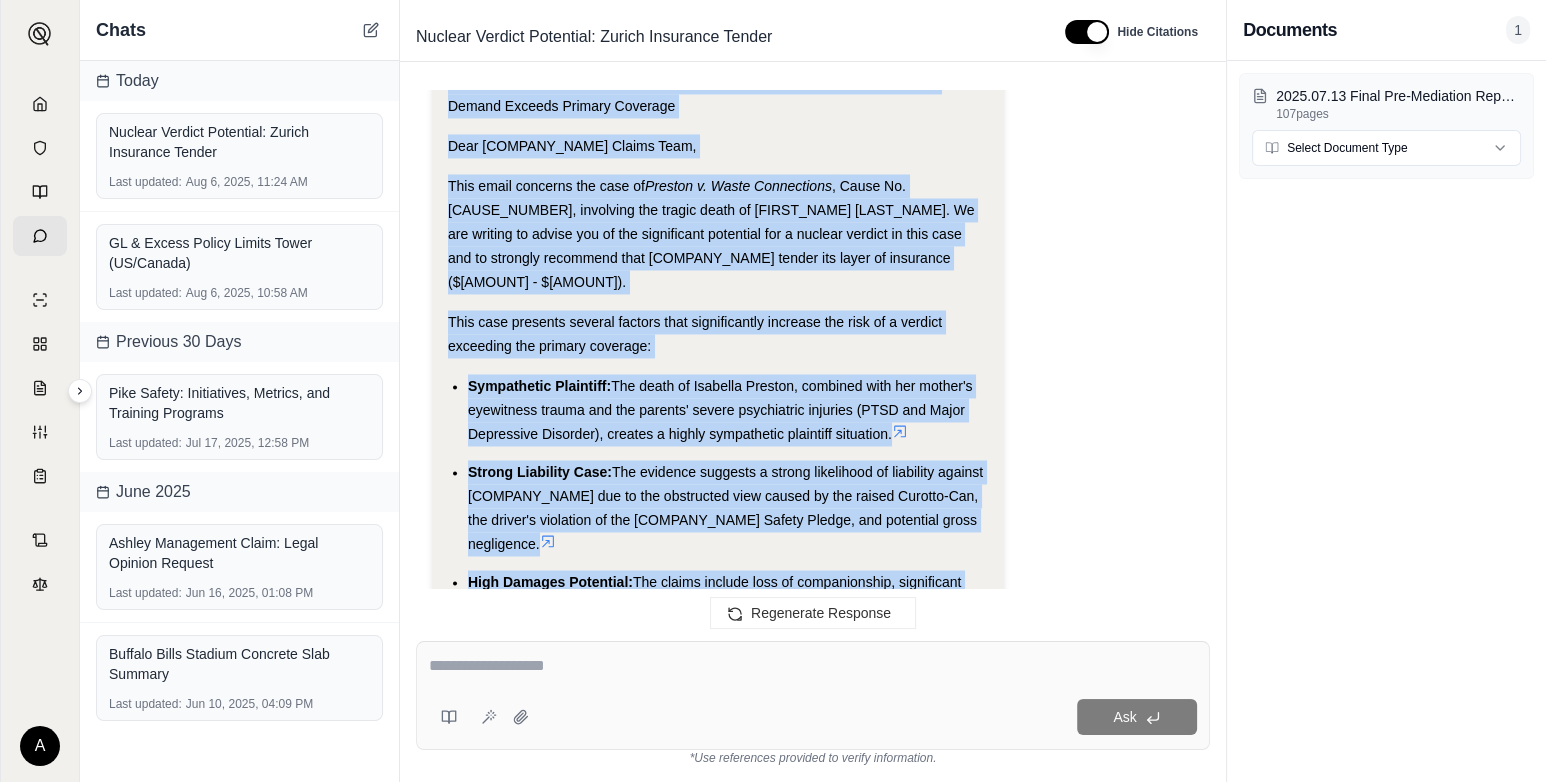 scroll, scrollTop: 3961, scrollLeft: 0, axis: vertical 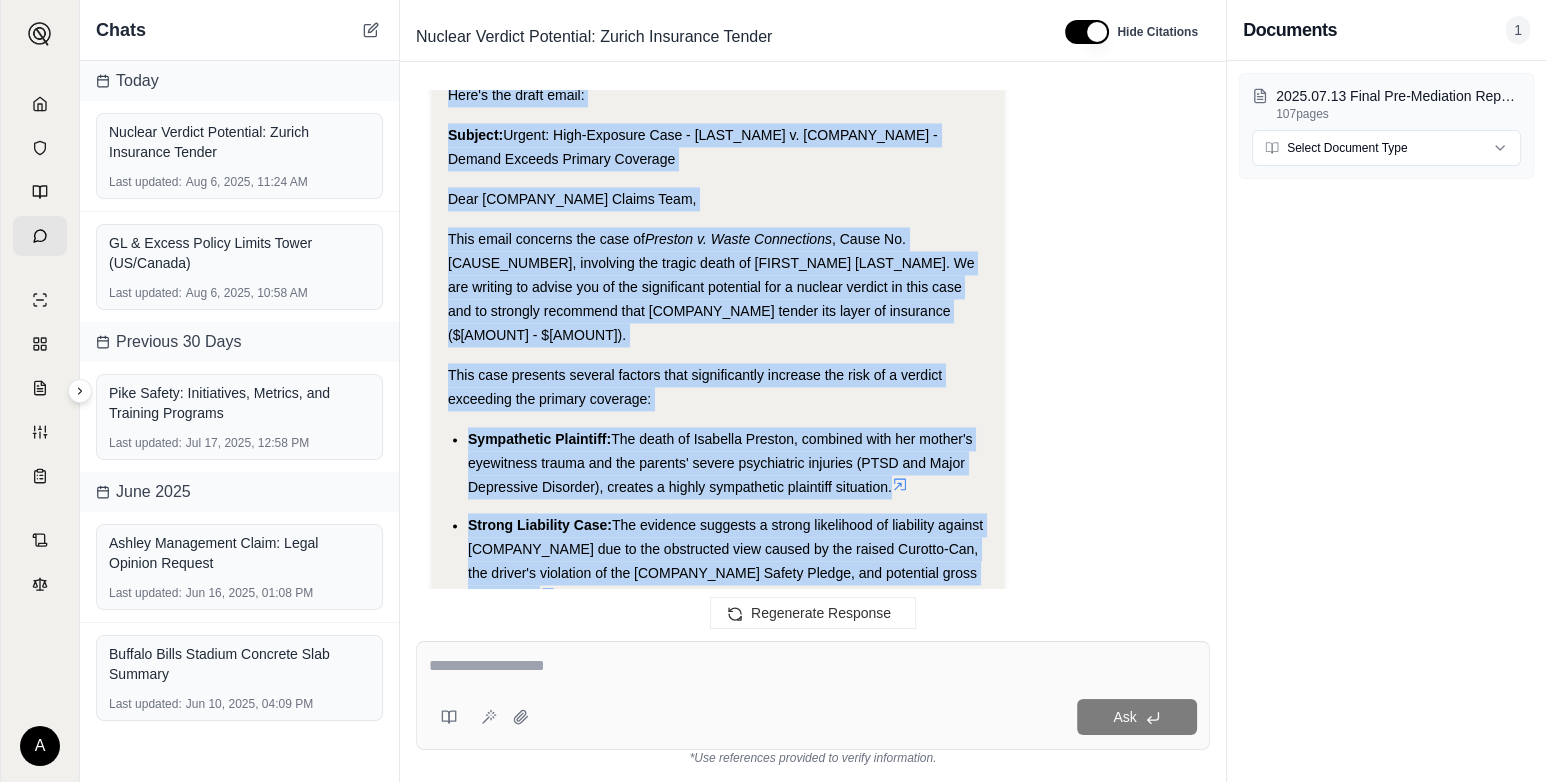 click on "give me bullet points why this case has a potential nuclear verdict and [COMPANY_NAME] (who has an insurance layer of $[AMOUNT] to $[AMOUNT]) needs to tender its layer. Also note that there is a formal $[AMOUNT] demand where the mediator thinks he can get it done today for under $[AMOUNT] Analysis:
Okay, I need to identify the factors that contribute to the potential for a nuclear verdict in this case and why [COMPANY_NAME] should consider tendering its layer of insurance. A nuclear verdict, in this context, means a verdict far exceeding typical expectations, potentially reaching into the tens of millions of dollars. I need to analyze the provided document, , to extract the key elements that support this risk.
Here's my plan:
Identify factors increasing verdict size: I'll look for elements that would evoke strong sympathy from a jury, suggest significant negligence on the part of the defendants, or point to substantial damages suffered by the plaintiffs.
Assess liability:
Evaluate damages:
Synthesize findings:
." at bounding box center [813, 349] 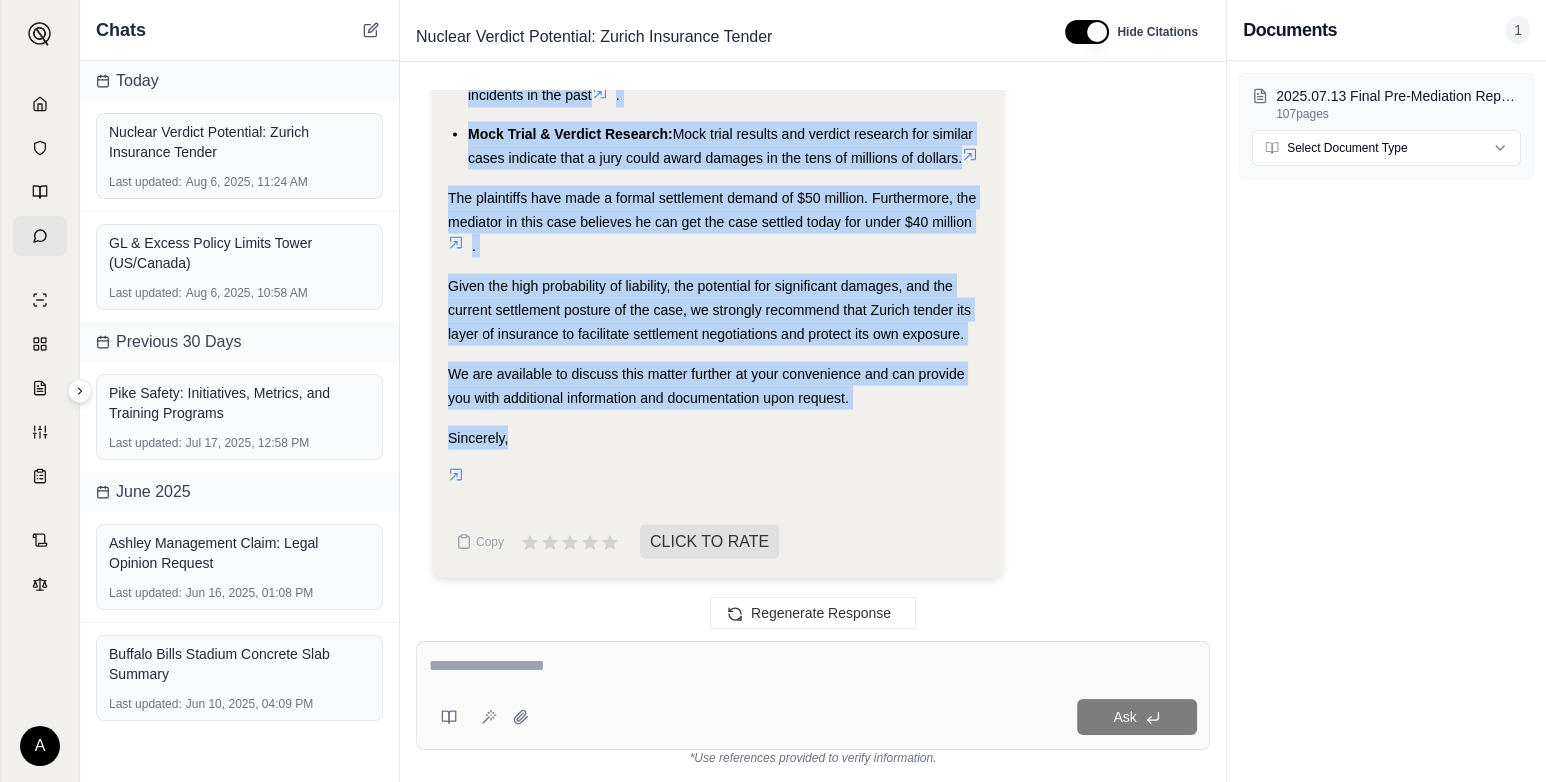 scroll, scrollTop: 4661, scrollLeft: 0, axis: vertical 